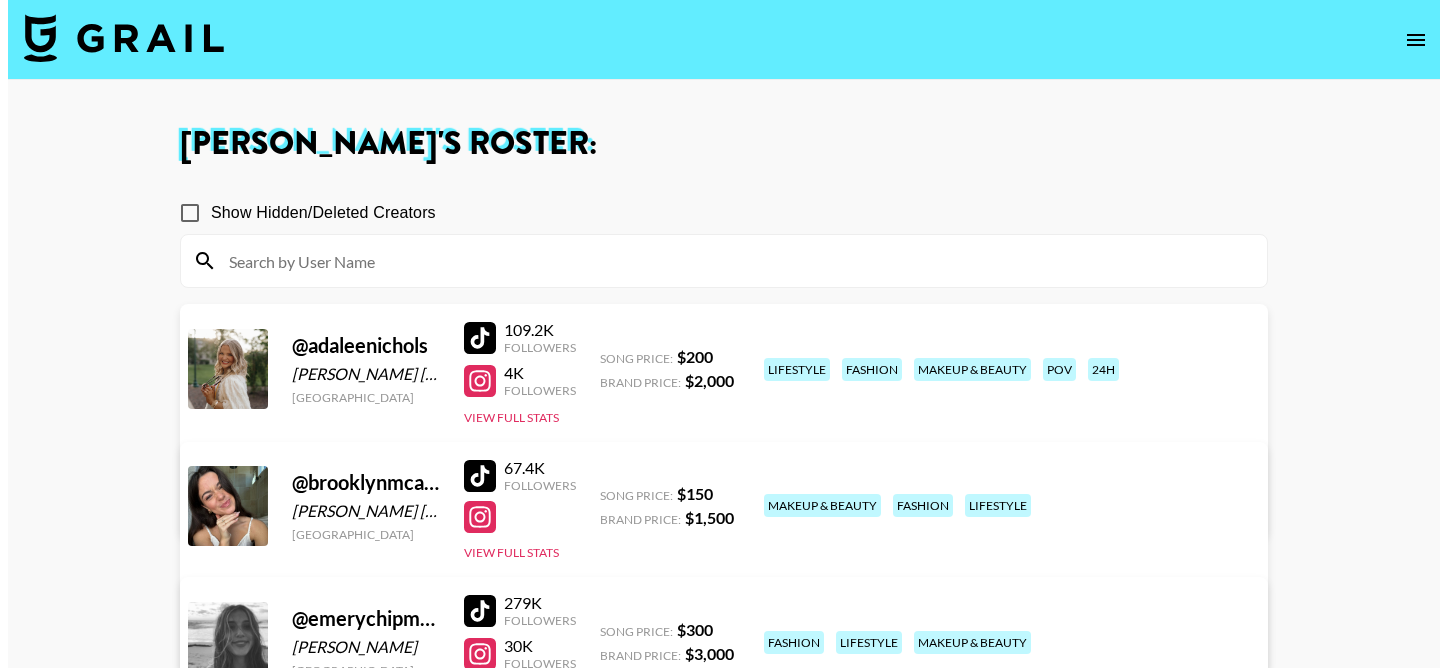 scroll, scrollTop: 0, scrollLeft: 0, axis: both 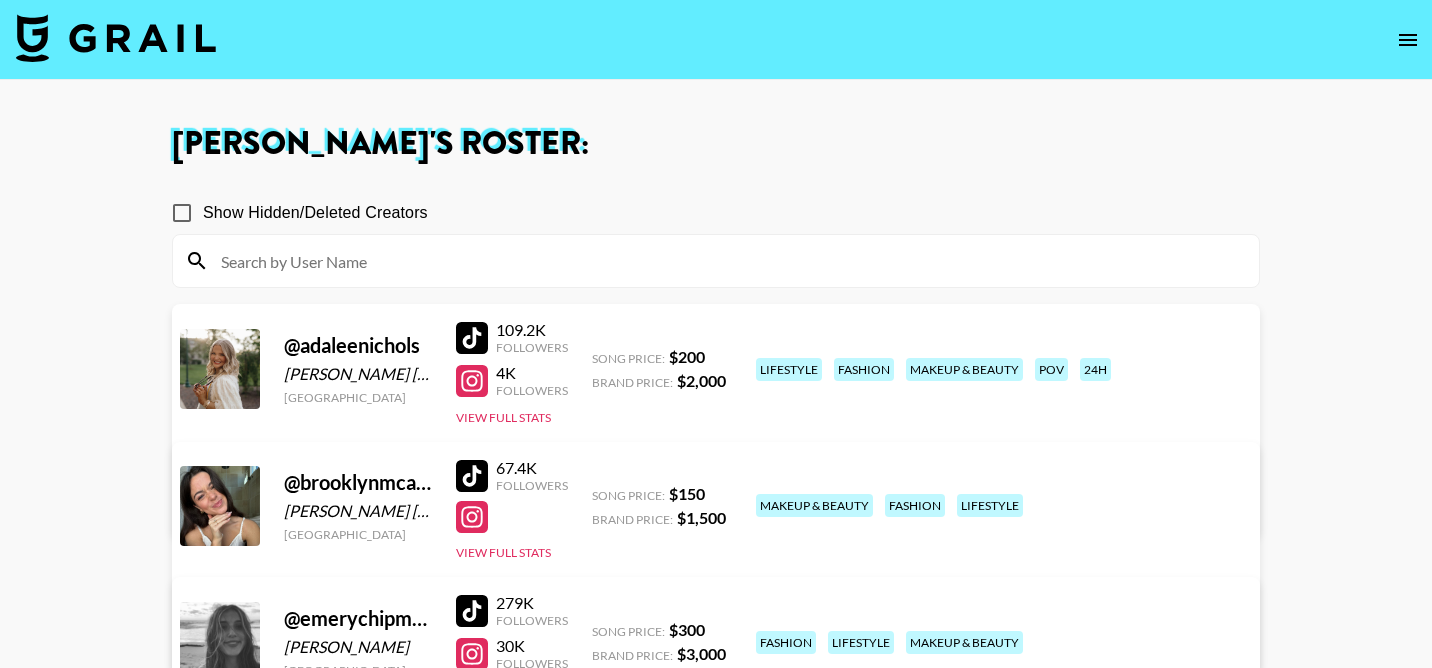 click at bounding box center [116, 38] 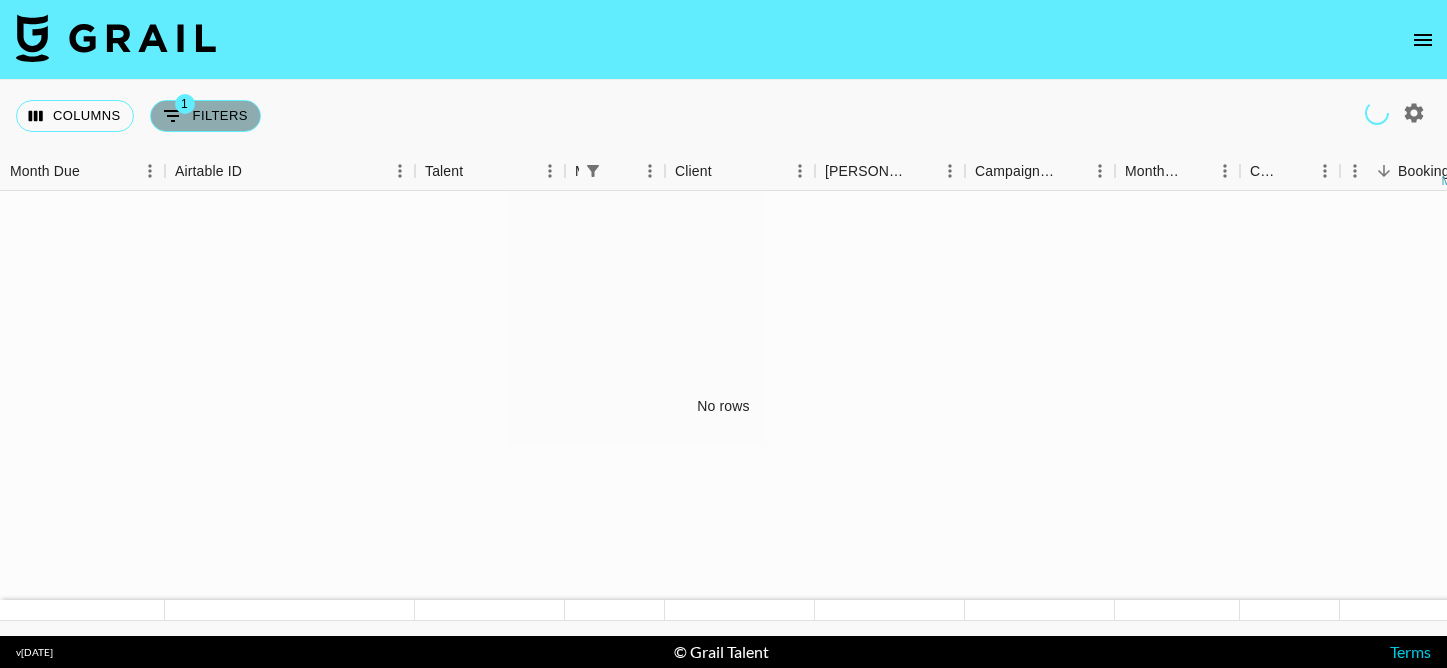 click on "1 Filters" at bounding box center (205, 116) 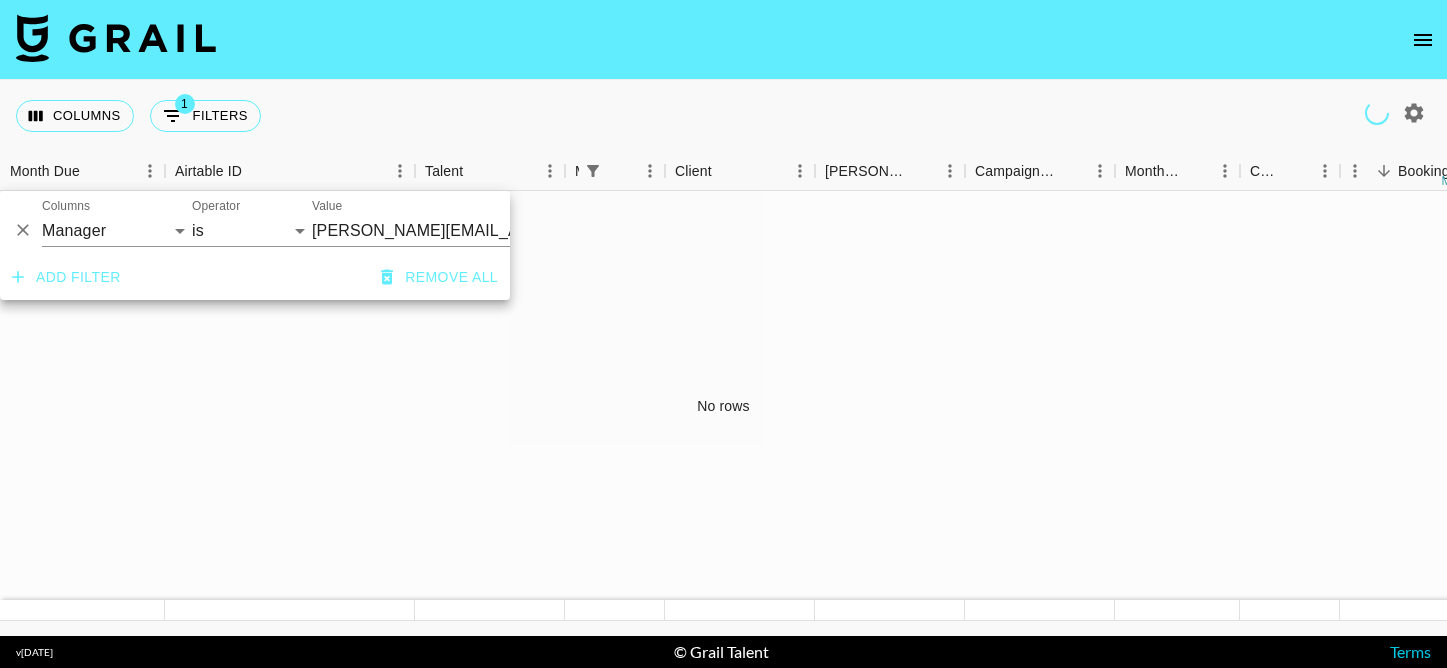 click 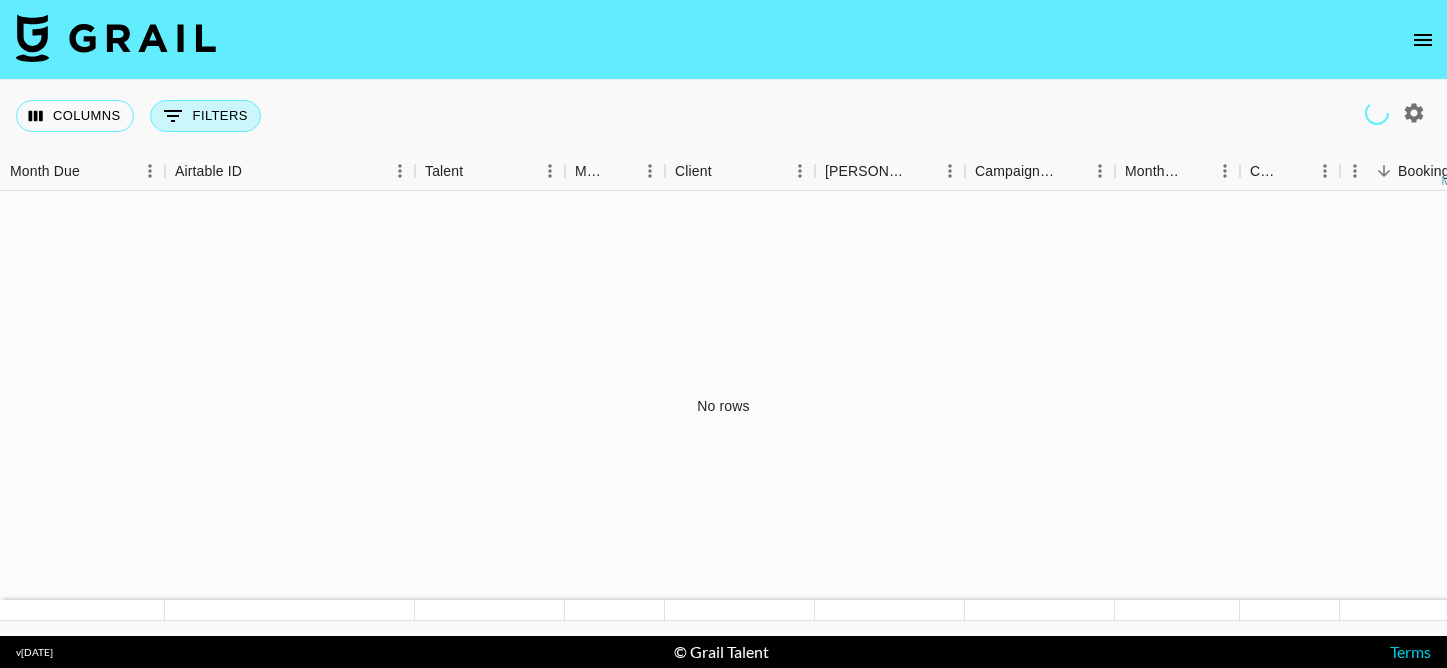 click on "0 Filters" at bounding box center (205, 116) 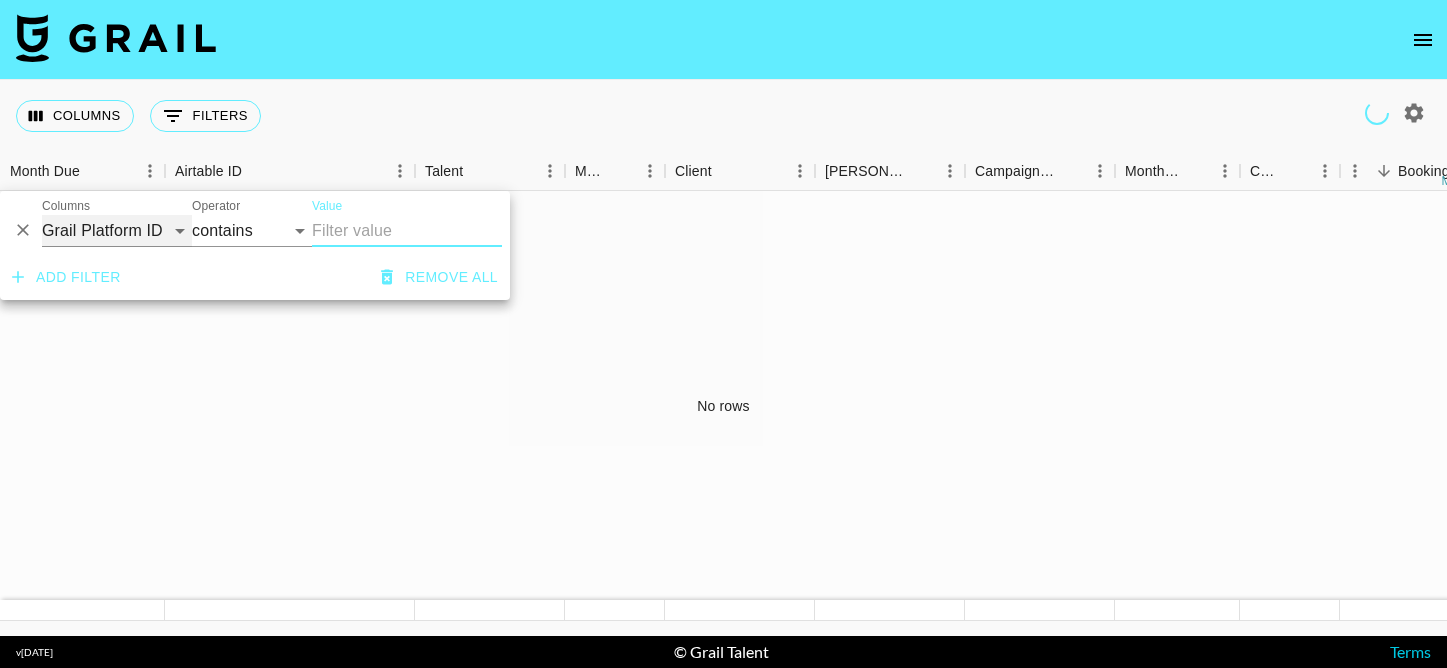 click on "Grail Platform ID Airtable ID Talent Manager Client Booker Campaign (Type) Date Created Created by Grail Team Month Due Currency Booking Price Creator Commmission Override External Commission Expenses: Remove Commission? Commission Status Video Link Boost Code Special Booking Type PO Number Invoice Notes Uniport Contact Email Contract File Payment Sent Payment Sent Date Invoice Link" at bounding box center [117, 231] 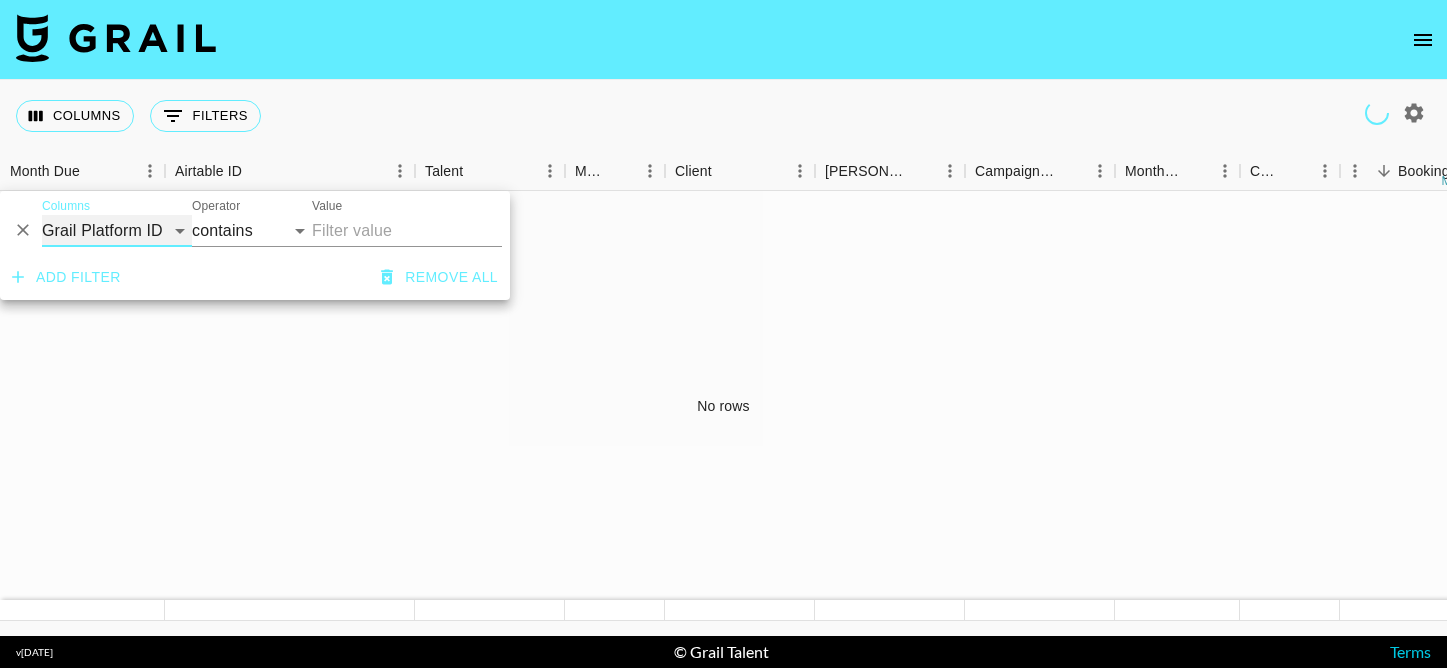 select on "talentName" 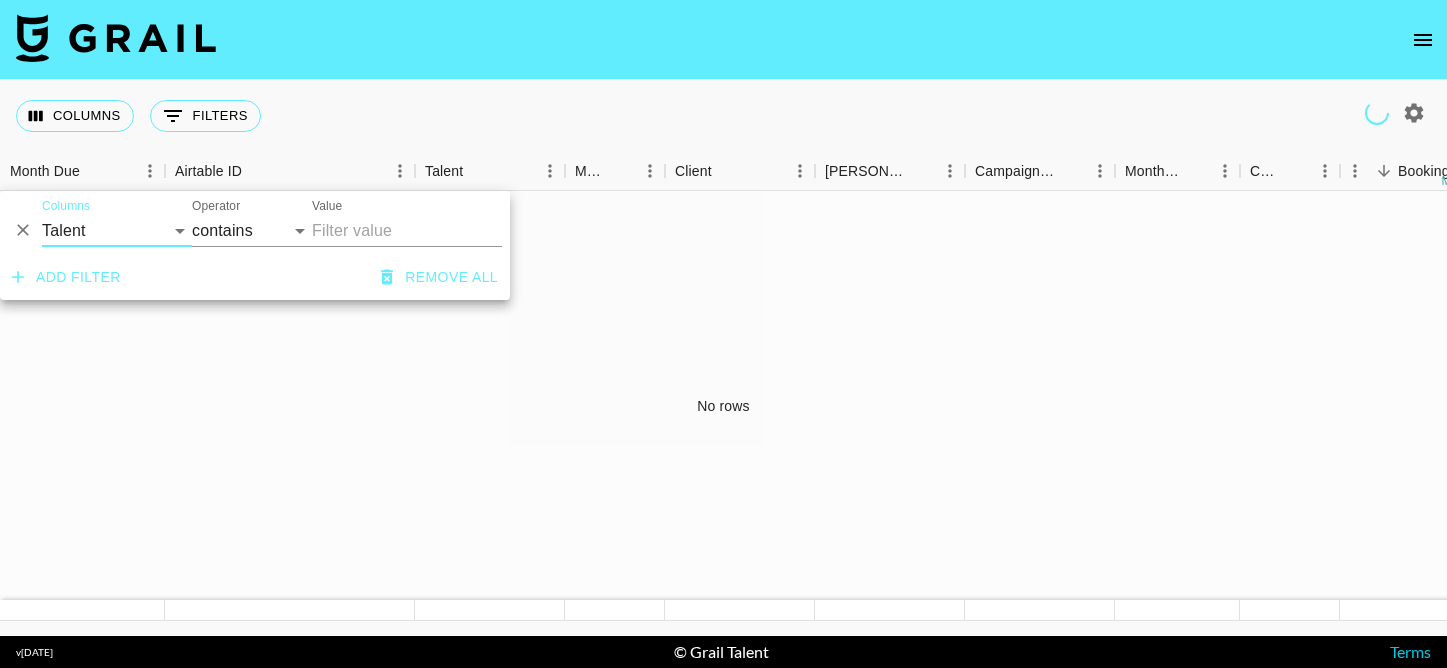 click on "Value" at bounding box center [407, 231] 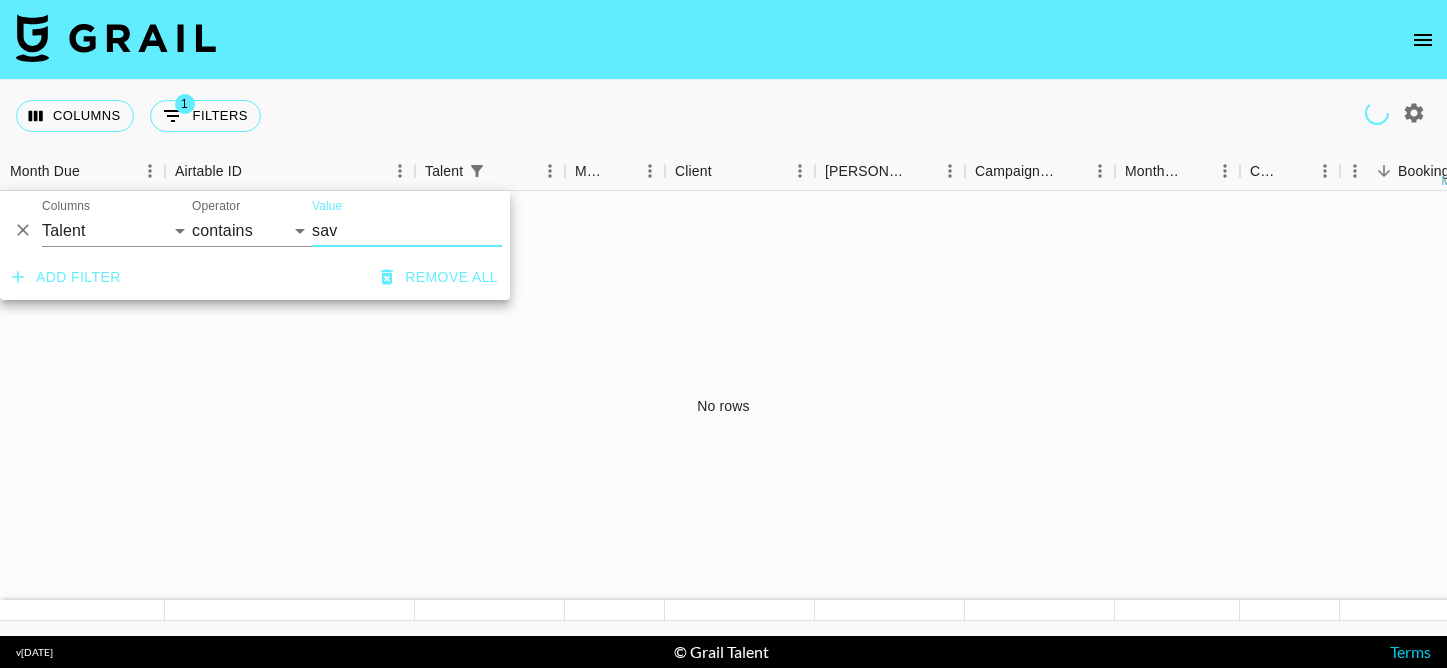 type on "sav" 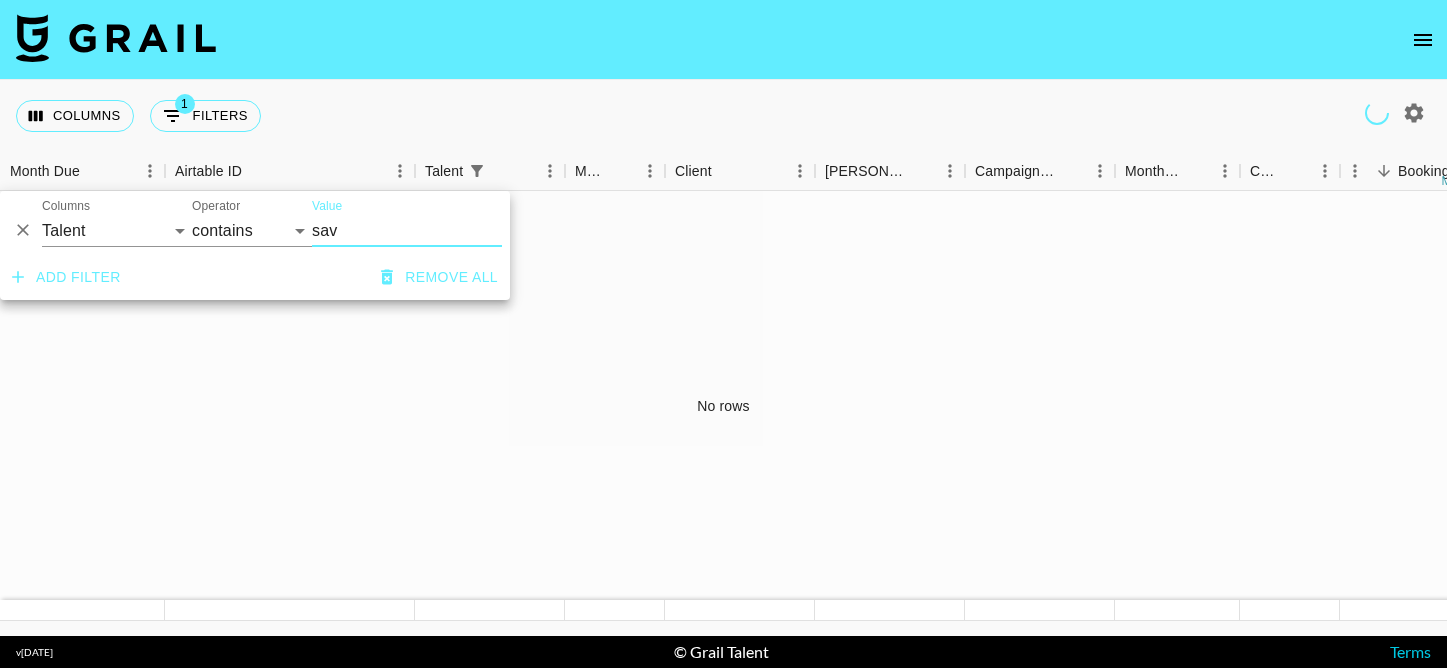 click 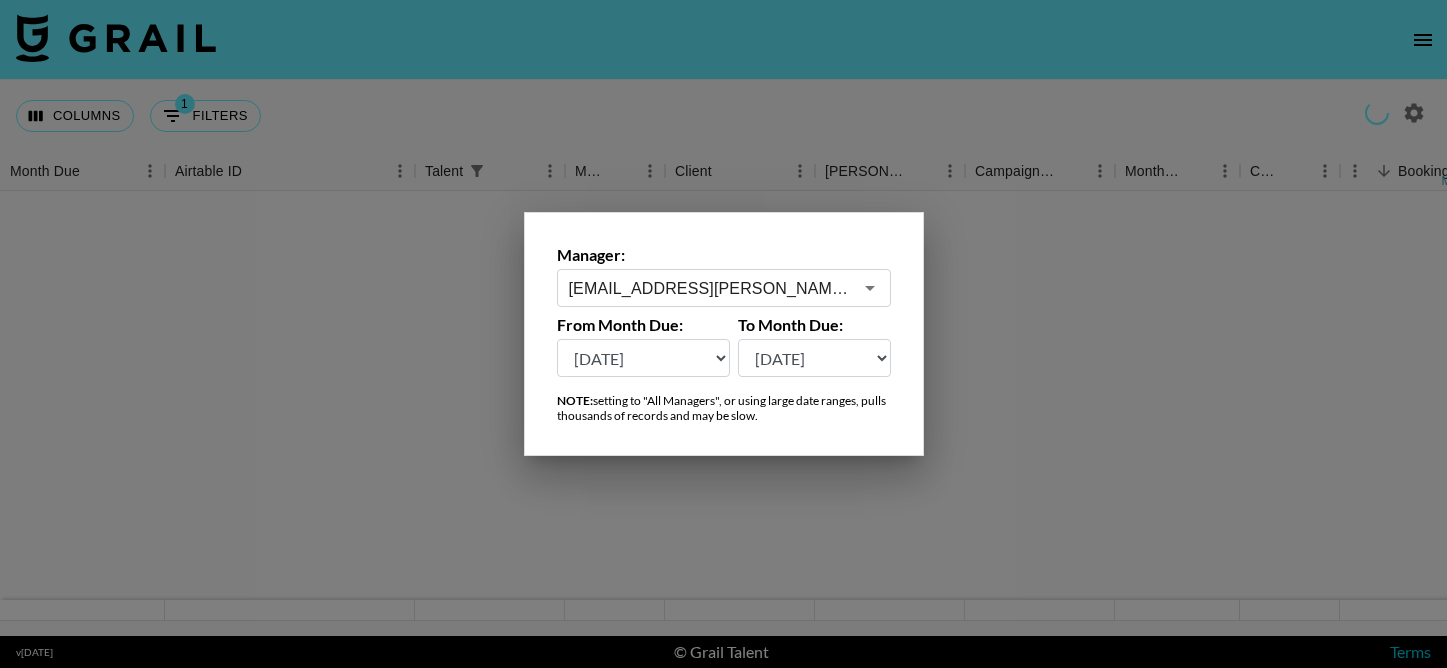 click on "alyx.wilson@grail-talent.com" at bounding box center (710, 288) 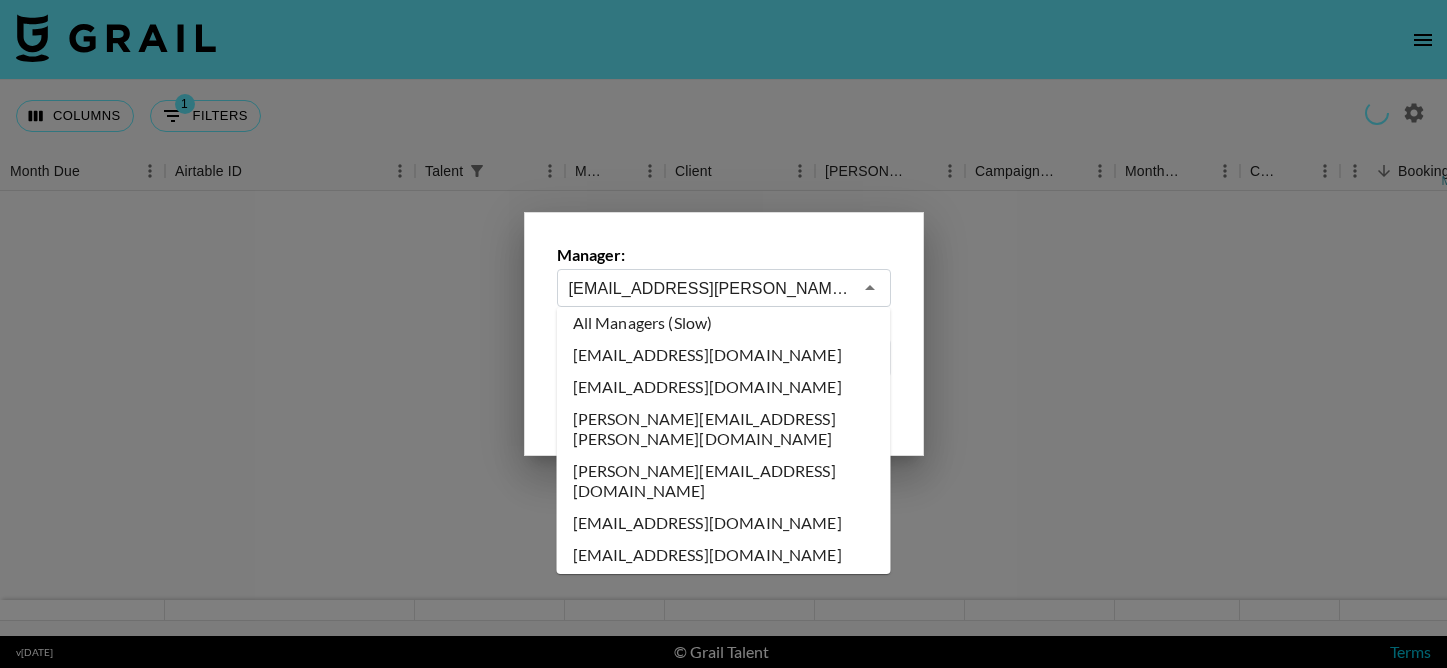 scroll, scrollTop: 0, scrollLeft: 0, axis: both 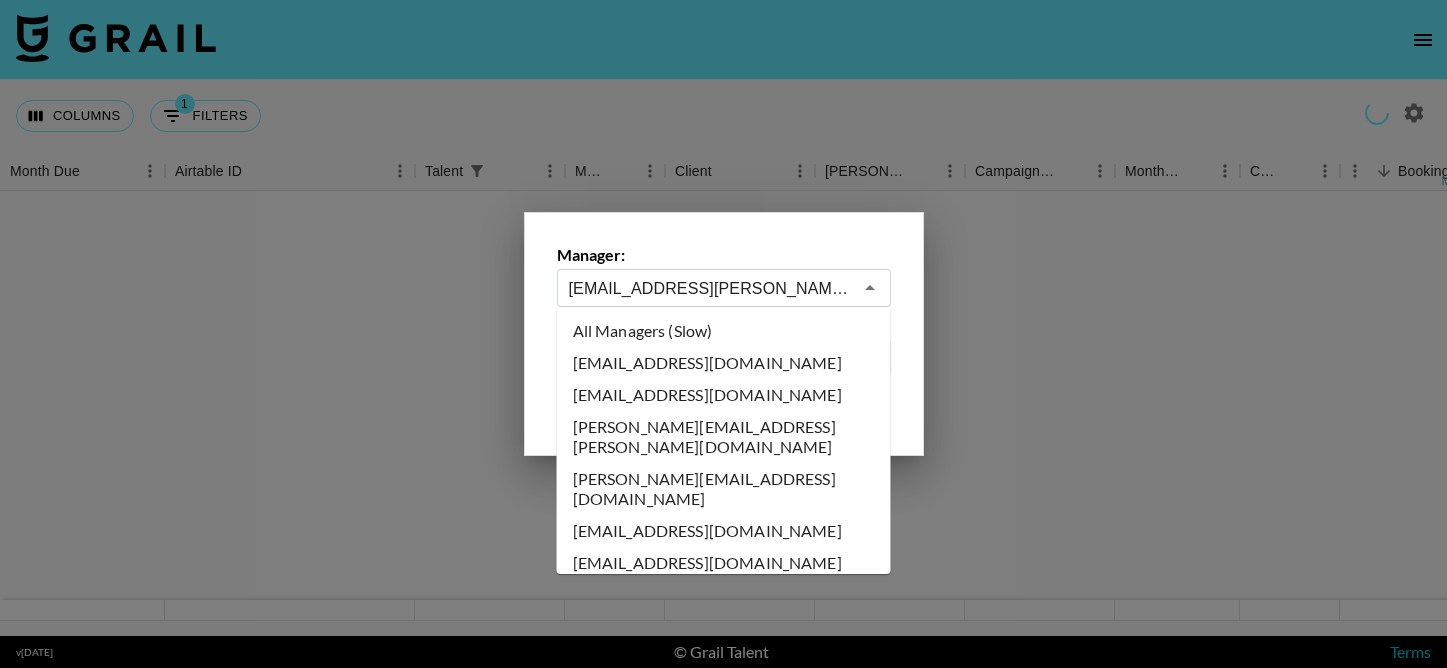 click on "All Managers (Slow)" at bounding box center [724, 331] 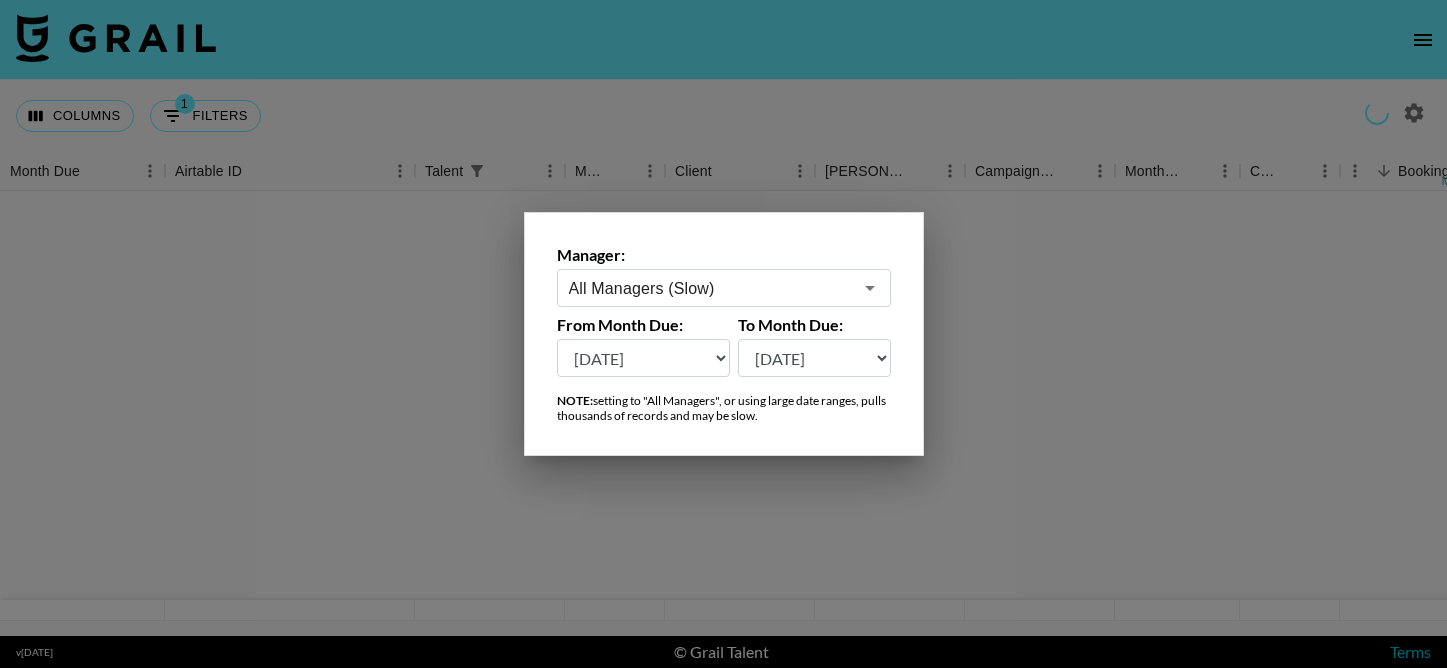 click on "Jul '26 Jun '26 May '26 Apr '26 Mar '26 Feb '26 Jan '26 Dec '25 Nov '25 Oct '25 Sep '25 Aug '25 Jul '25 Jun '25 May '25 Apr '25 Mar '25 Feb '25 Jan '25 Dec '24 Nov '24 Oct '24 Sep '24 Aug '24 Jul '24" at bounding box center [644, 358] 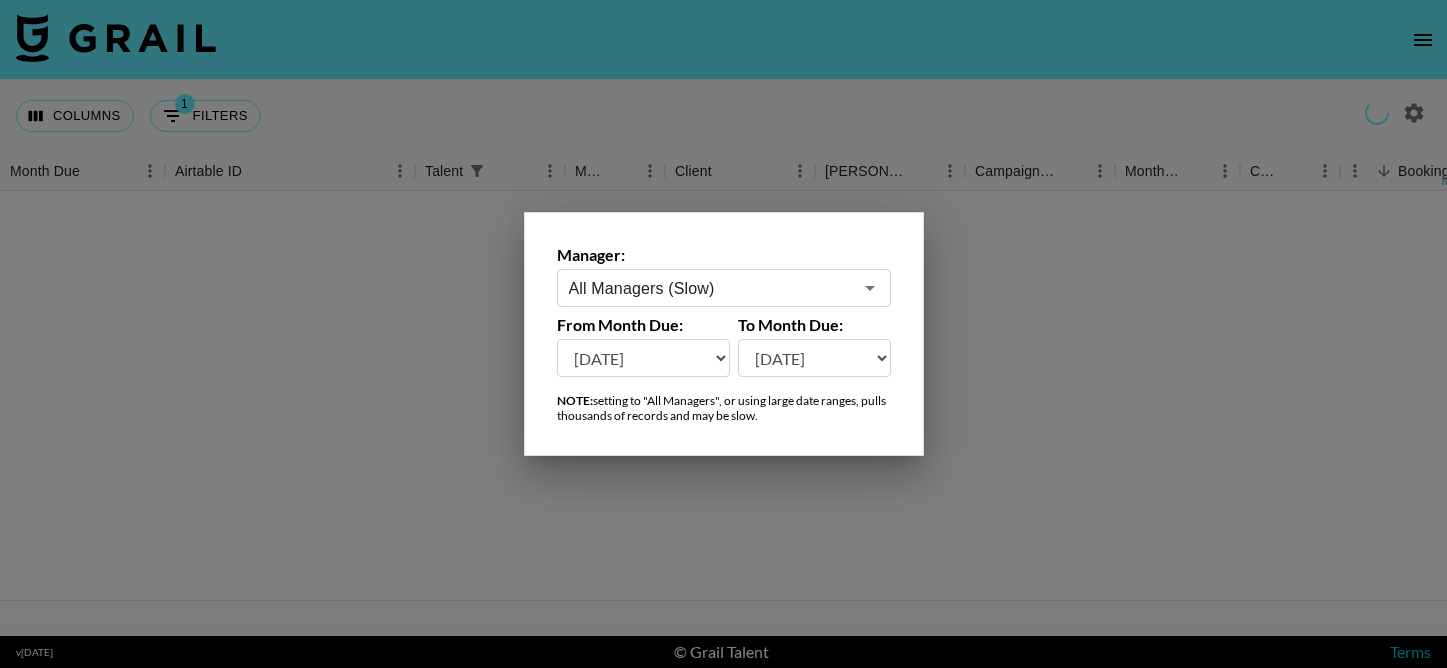 select on "Jul '25" 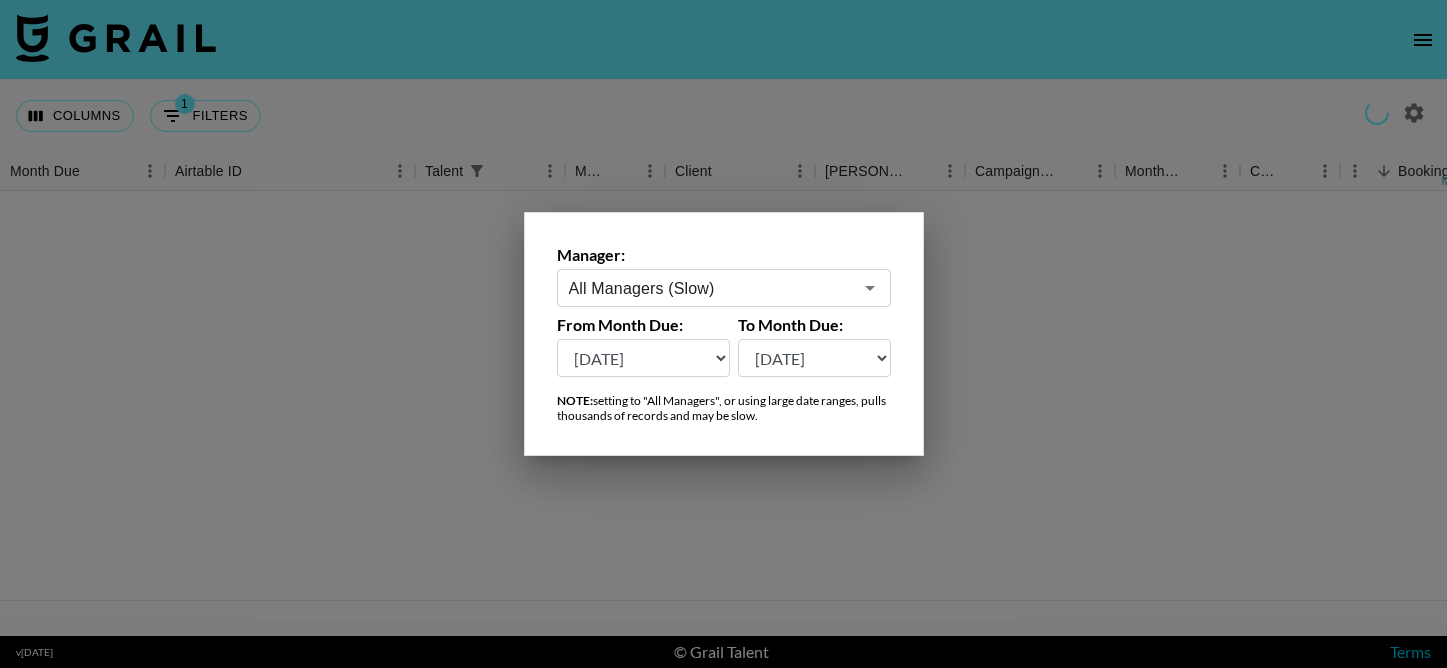 click at bounding box center [723, 334] 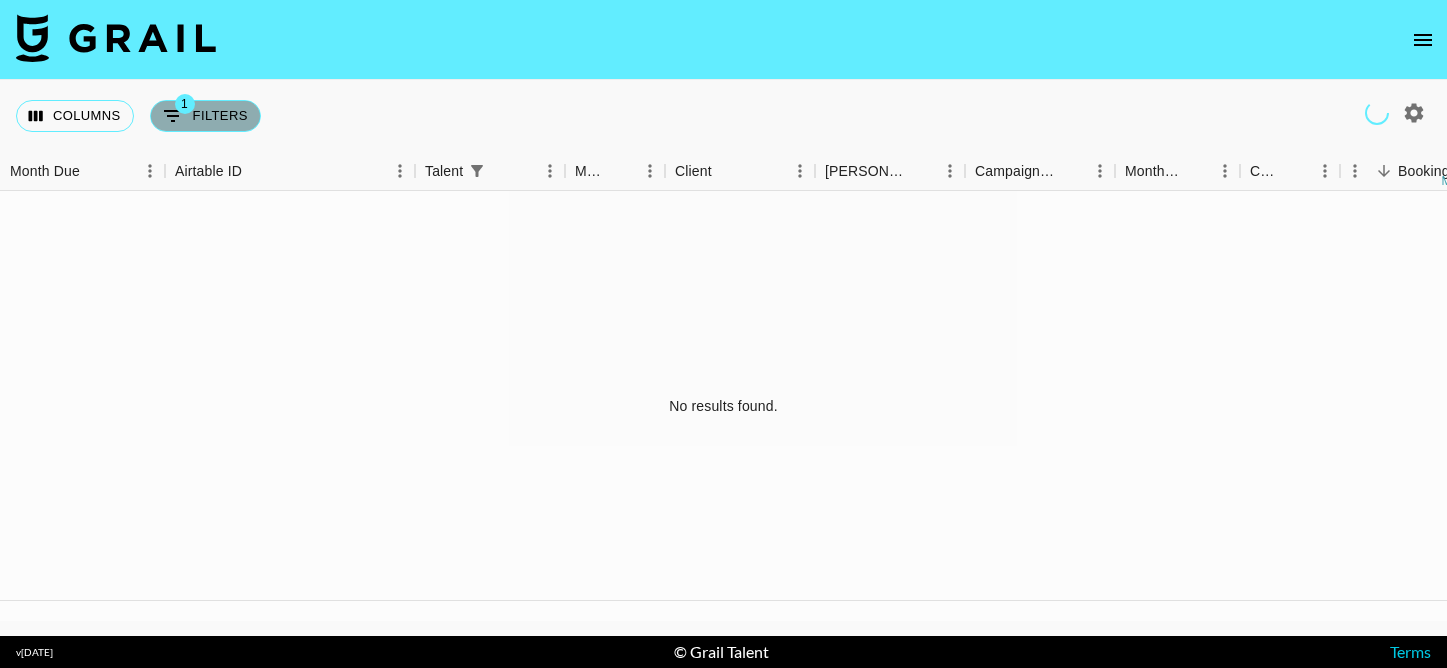 click on "1 Filters" at bounding box center (205, 116) 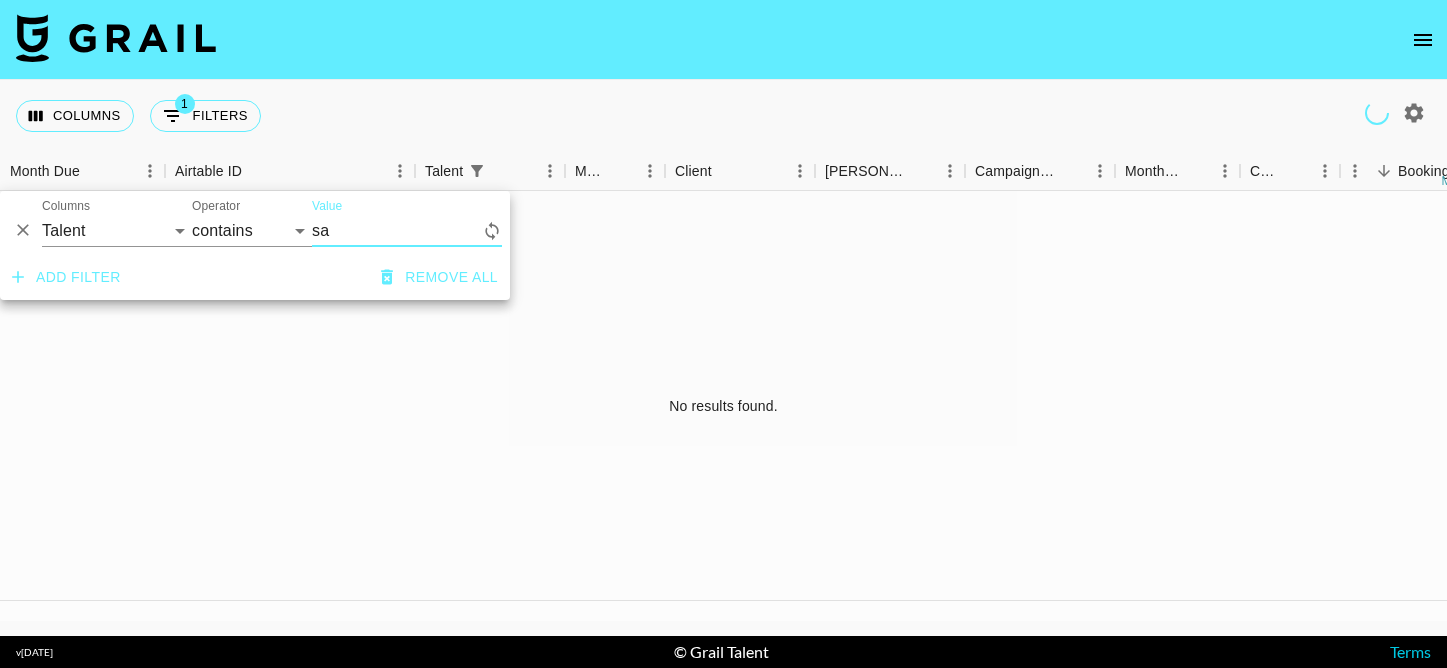 type on "s" 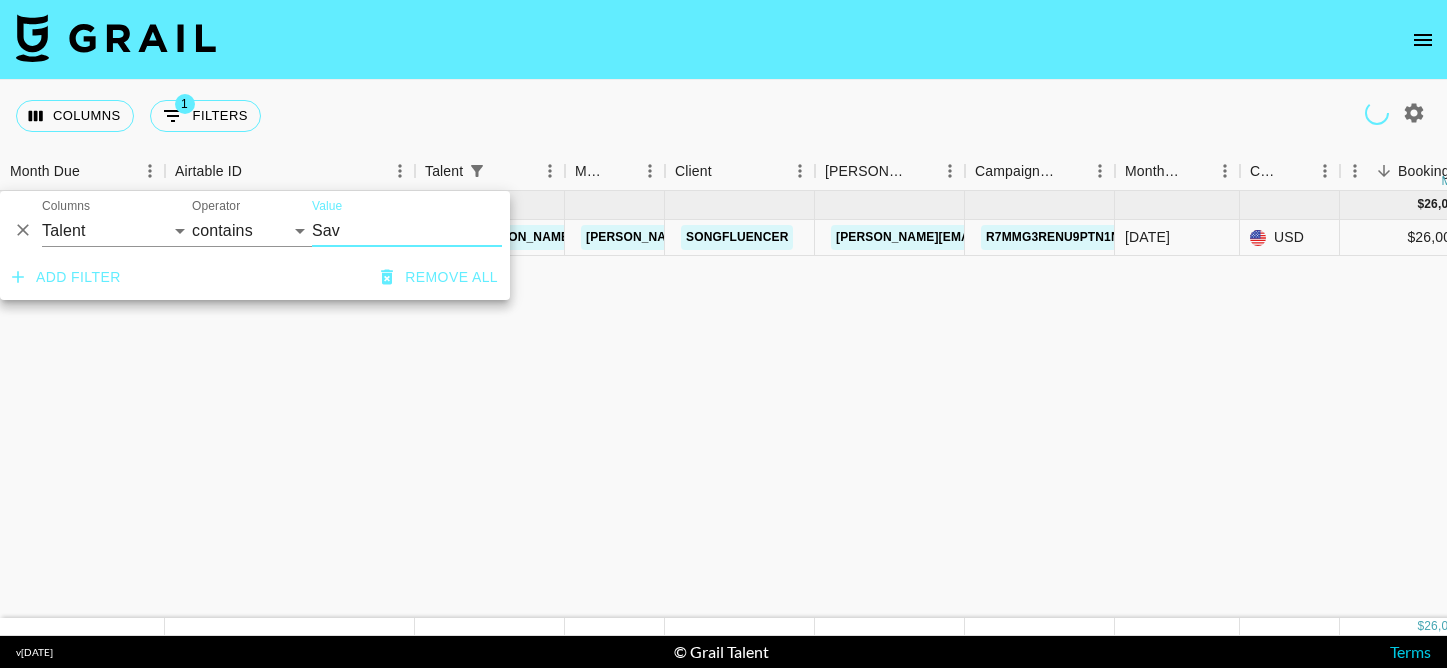type on "Sav" 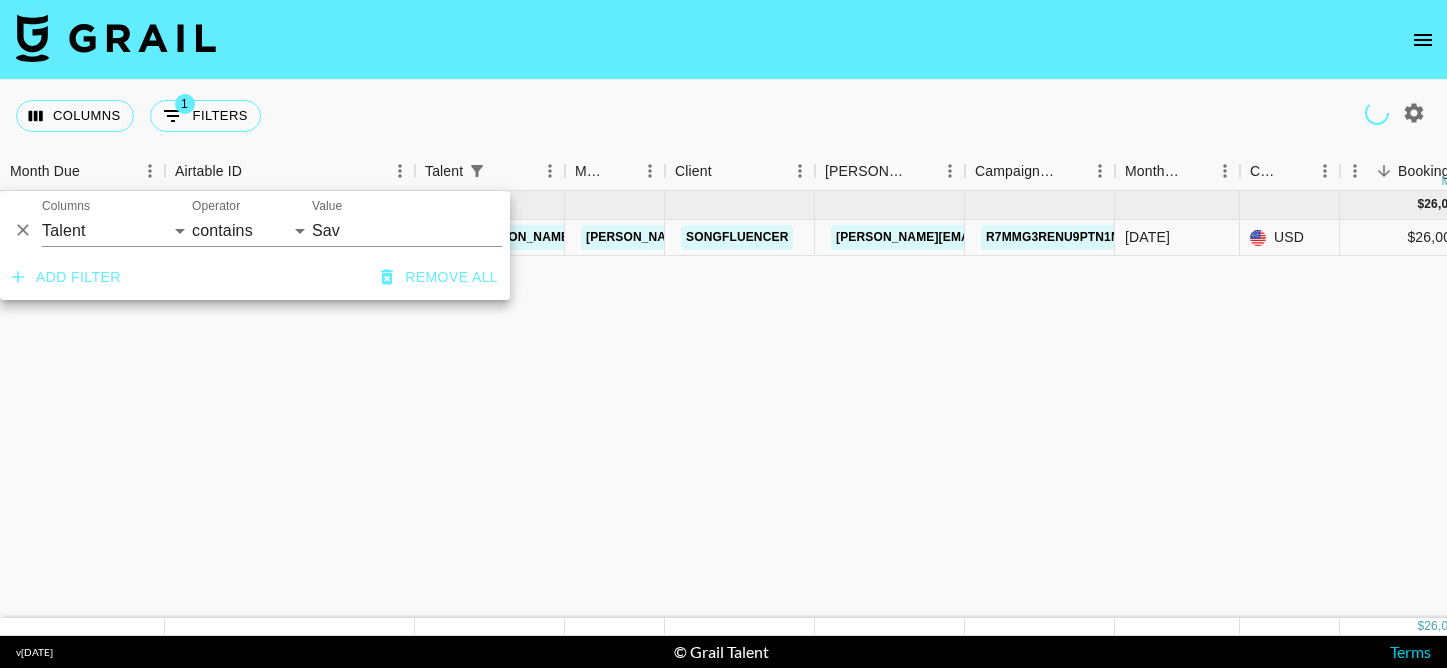 click on "Jul '25  ( 1 ) $ 26,000.00 $ 2,538.25 recitR5tlL88exAyw savv.labrant pete@grail-talent.com Songfluencer  amanda@songfluencer.com R7mMG3renU9Ptn1NCCeK Jul '25  USD $26,000.00 no $2,538.25 declined no" at bounding box center (1660, 404) 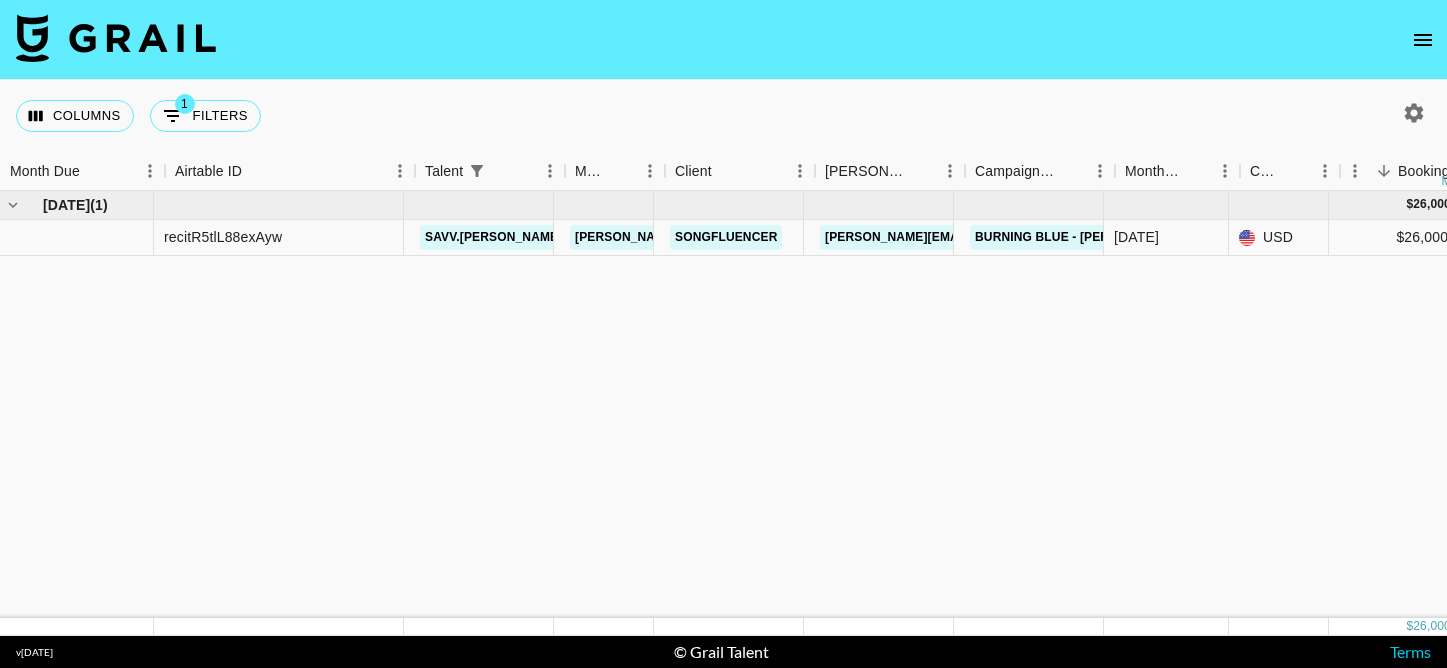 scroll, scrollTop: 0, scrollLeft: 0, axis: both 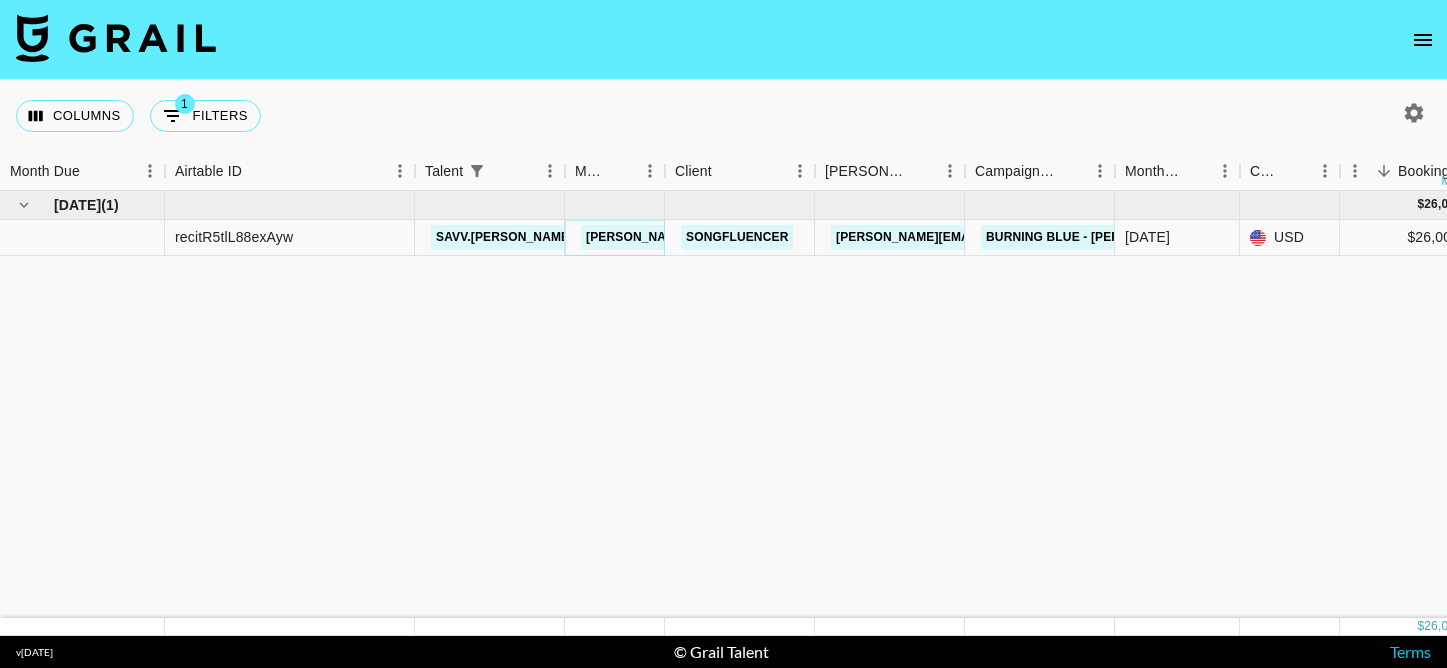 click on "pete@grail-talent.com" at bounding box center [744, 237] 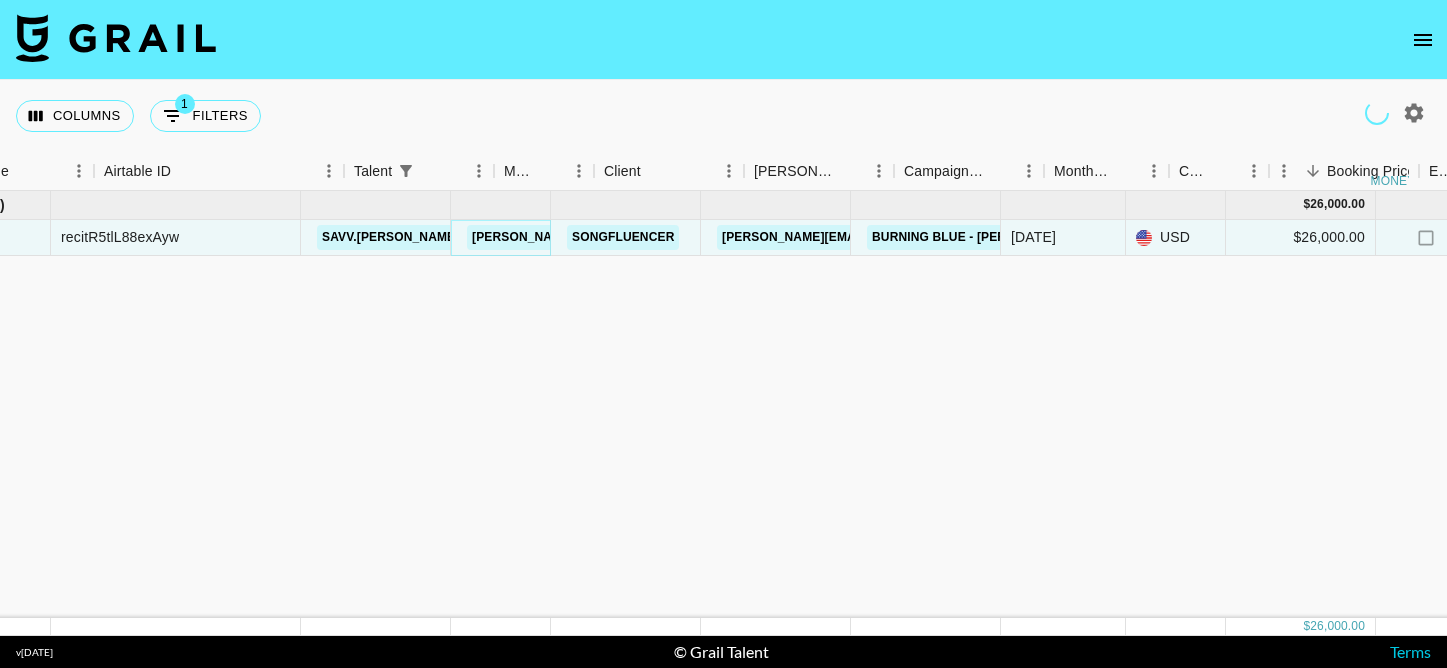 scroll, scrollTop: 0, scrollLeft: 137, axis: horizontal 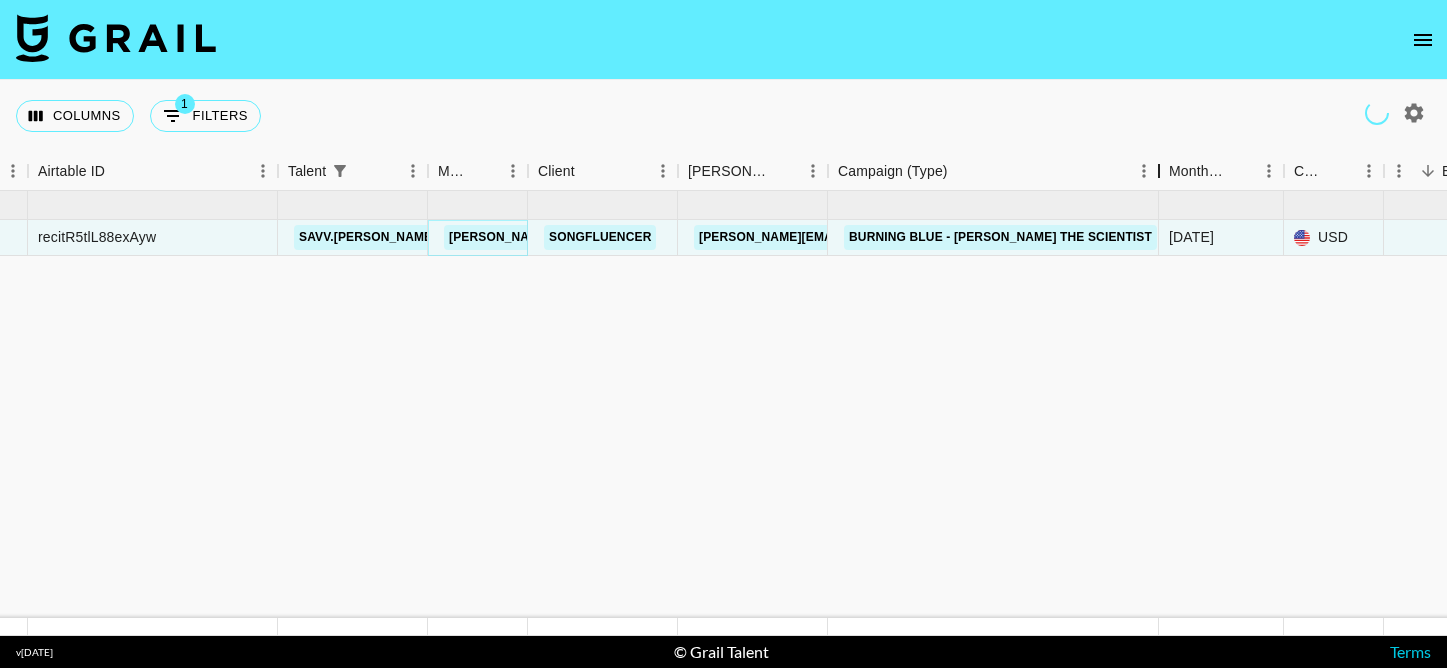 drag, startPoint x: 983, startPoint y: 173, endPoint x: 1129, endPoint y: 136, distance: 150.6154 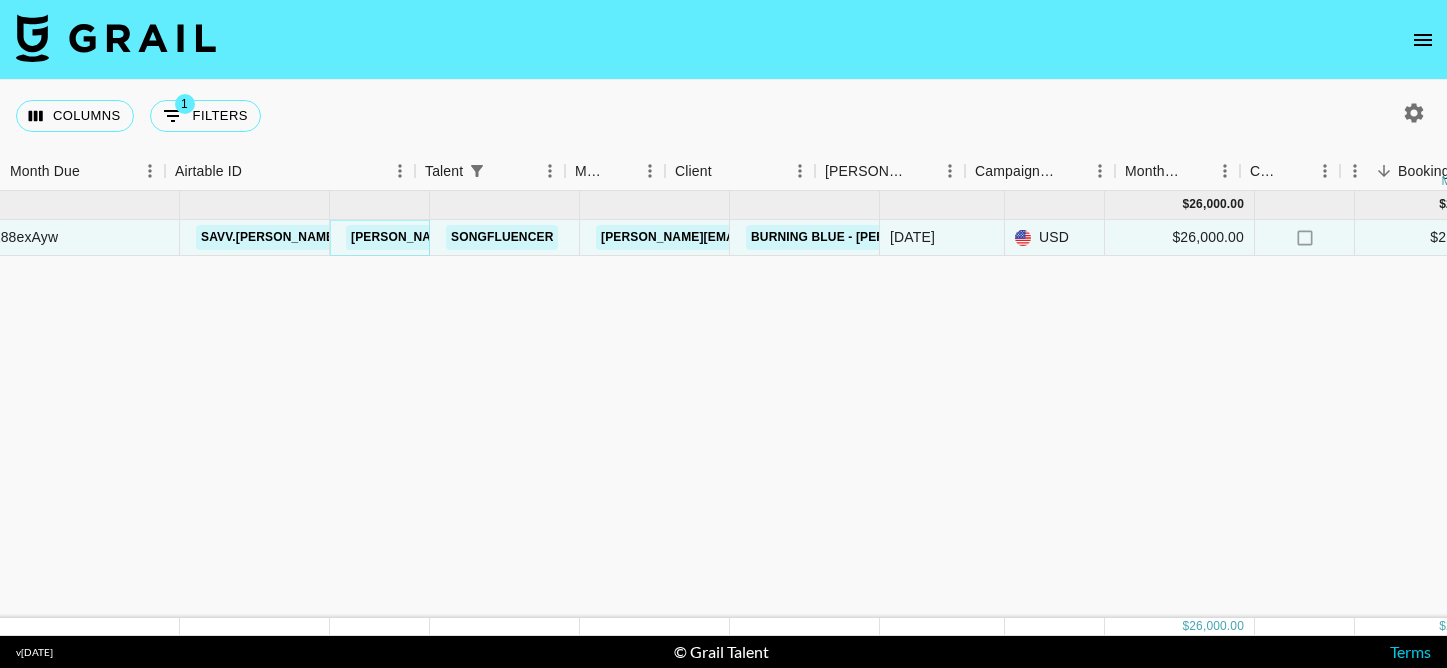 scroll, scrollTop: 0, scrollLeft: 0, axis: both 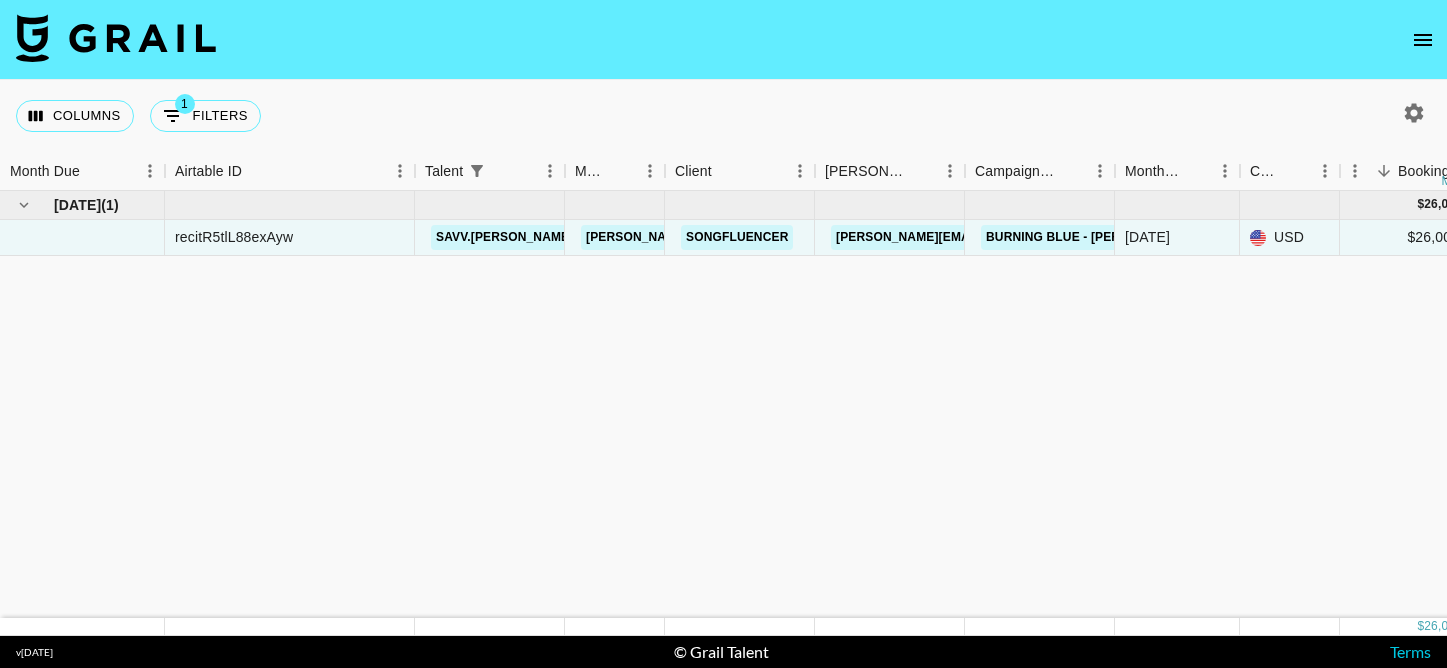 click 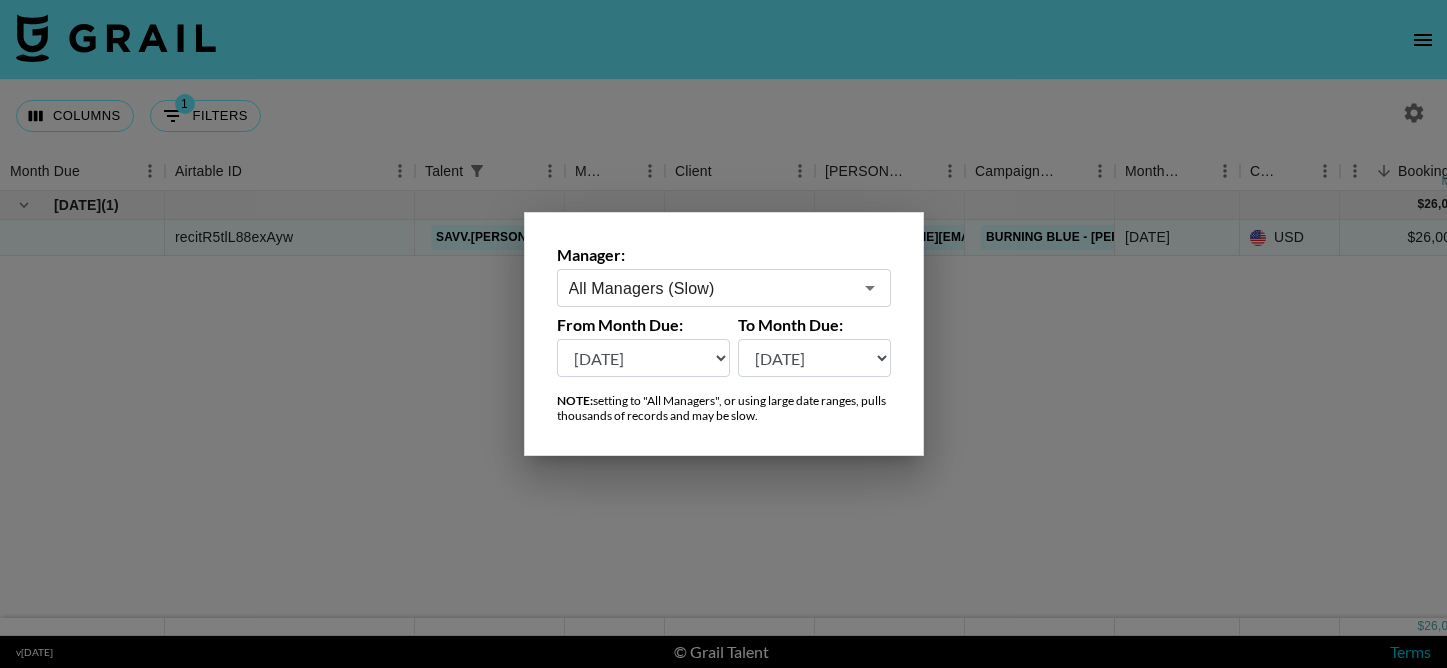 click on "Jul '26 Jun '26 May '26 Apr '26 Mar '26 Feb '26 Jan '26 Dec '25 Nov '25 Oct '25 Sep '25 Aug '25 Jul '25 Jun '25 May '25 Apr '25 Mar '25 Feb '25 Jan '25 Dec '24 Nov '24 Oct '24 Sep '24 Aug '24 Jul '24" at bounding box center (644, 358) 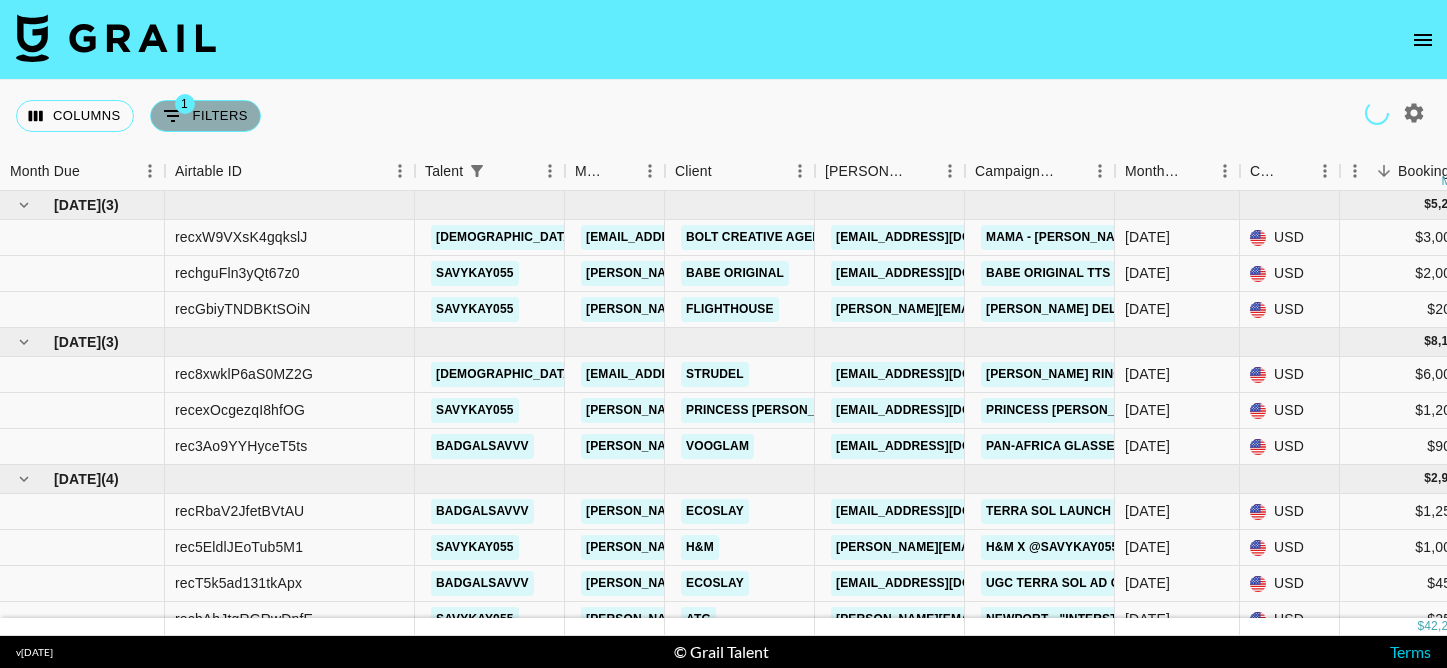 click on "1 Filters" at bounding box center (205, 116) 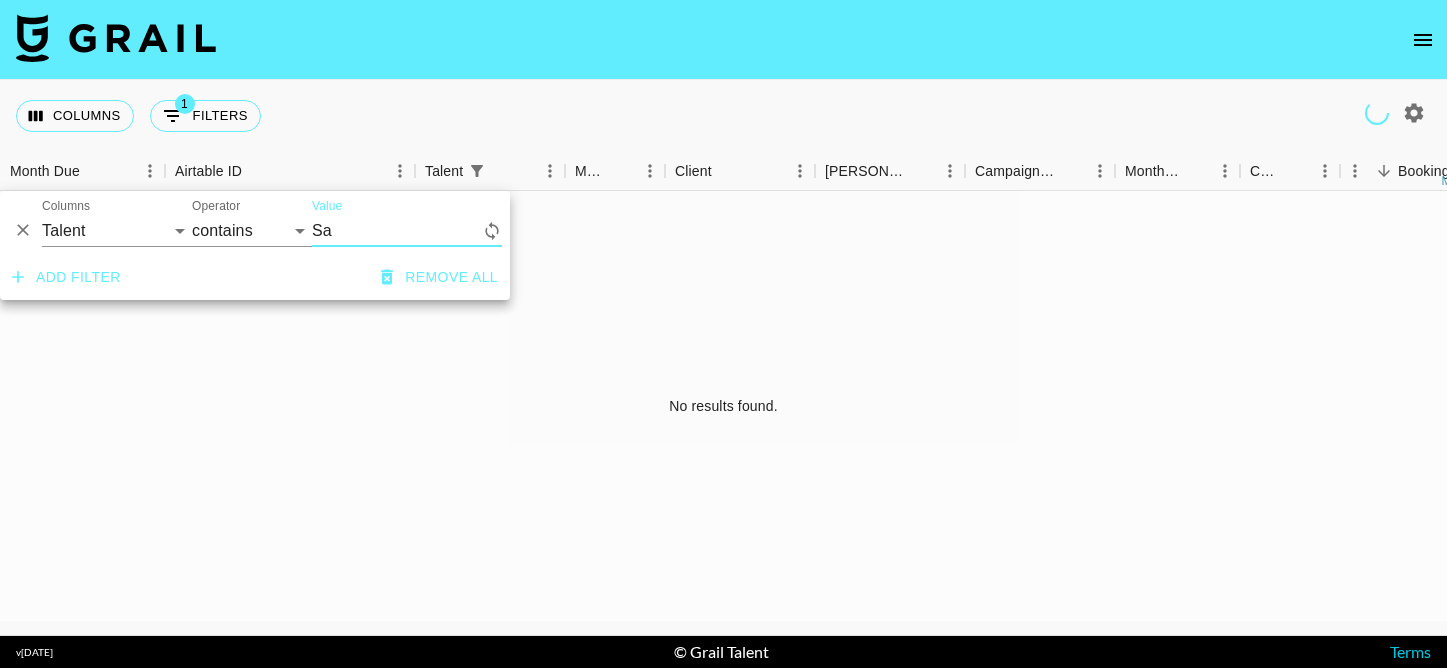 type on "Sav" 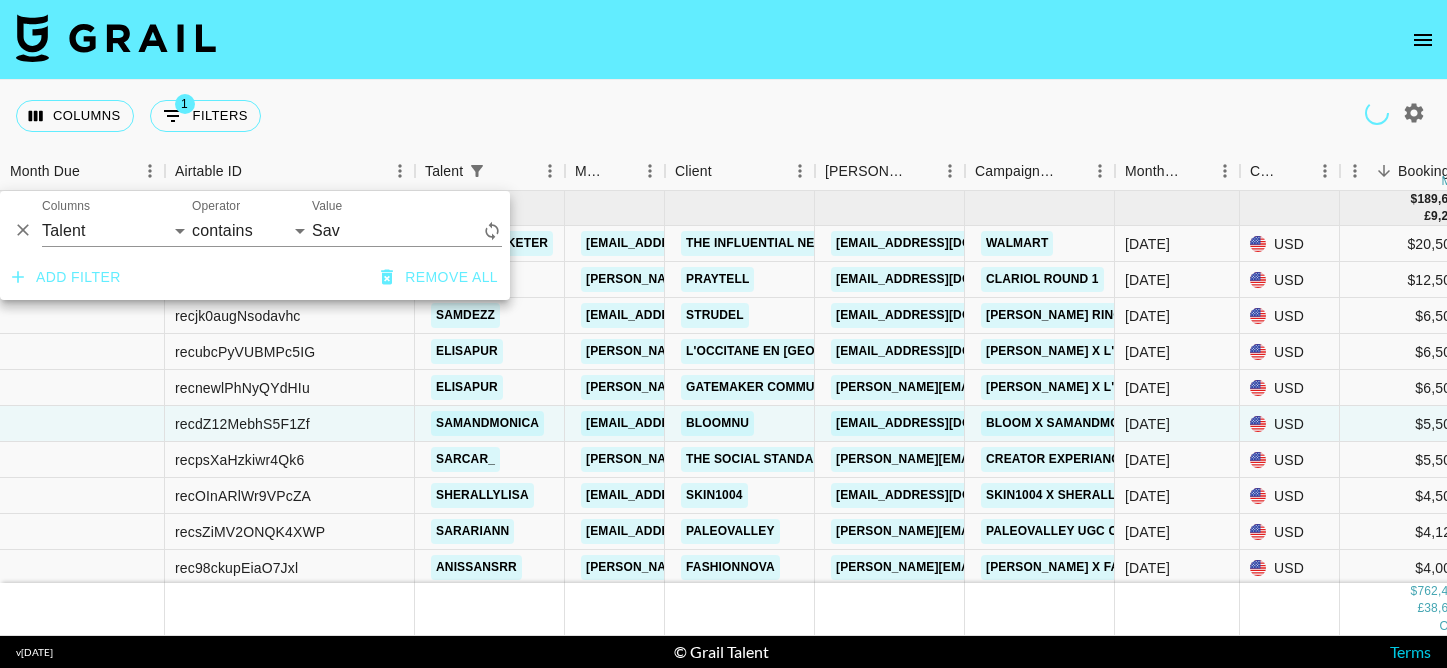 click on "samandmonica" at bounding box center (487, 423) 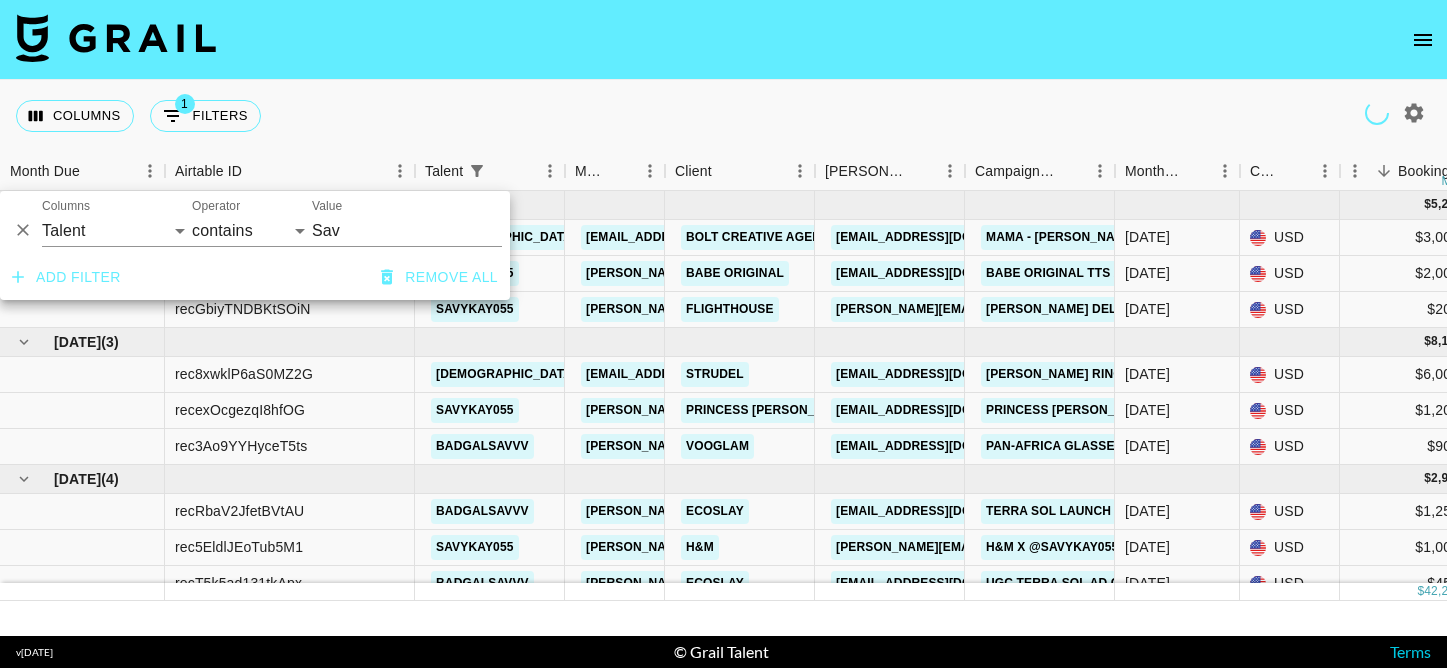 click on "recxW9VXsK4gqkslJ" at bounding box center [290, 238] 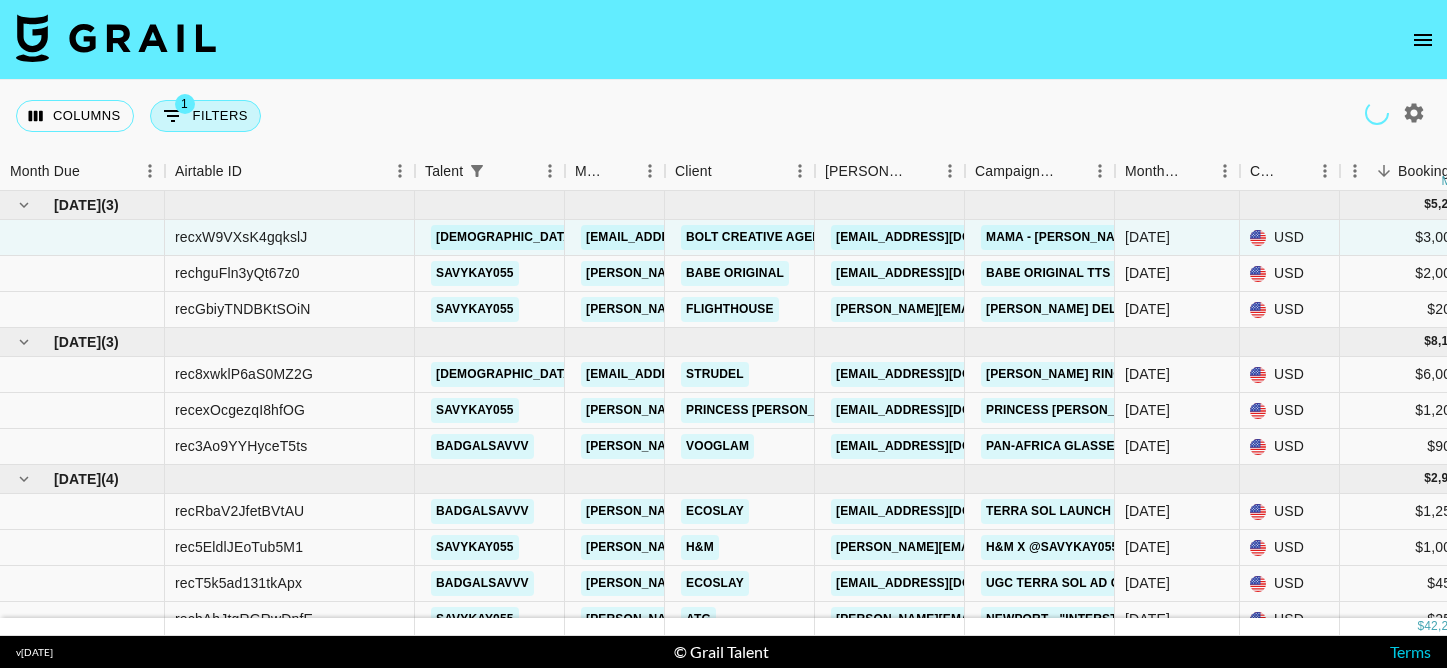 click on "1 Filters" at bounding box center [205, 116] 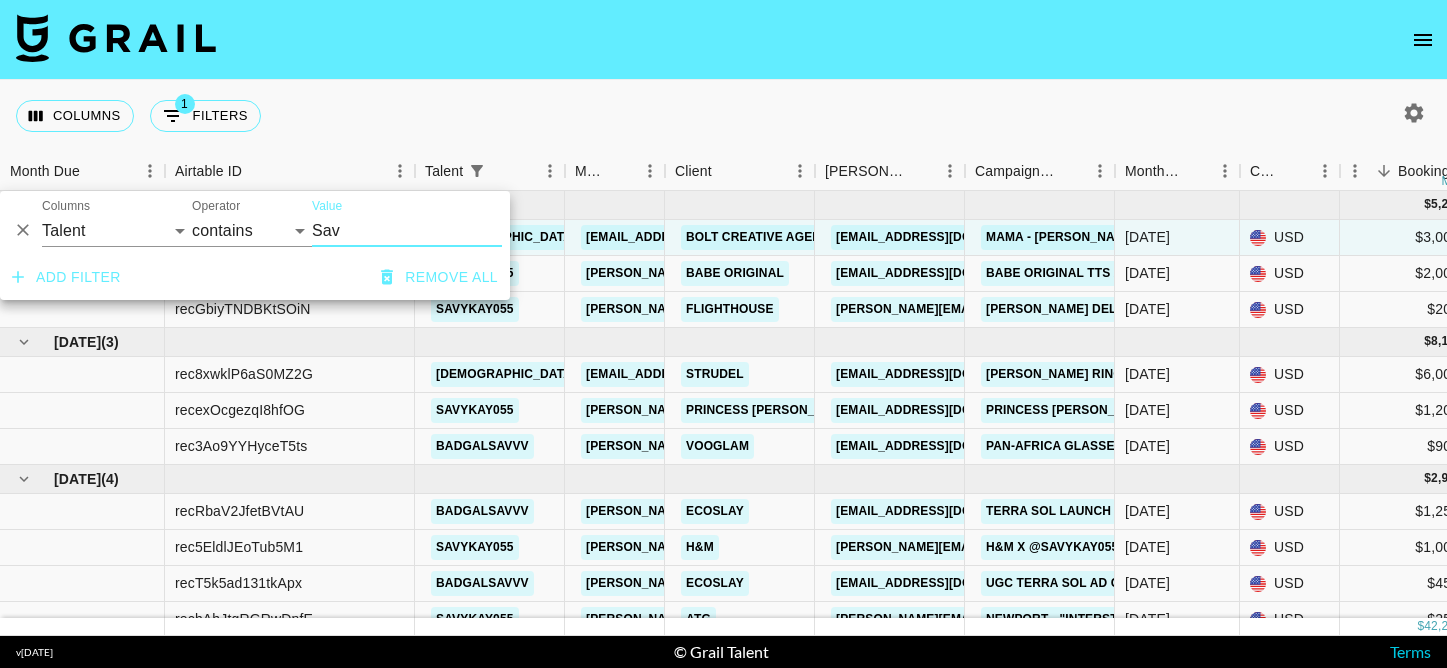 click on "Sav" at bounding box center (407, 231) 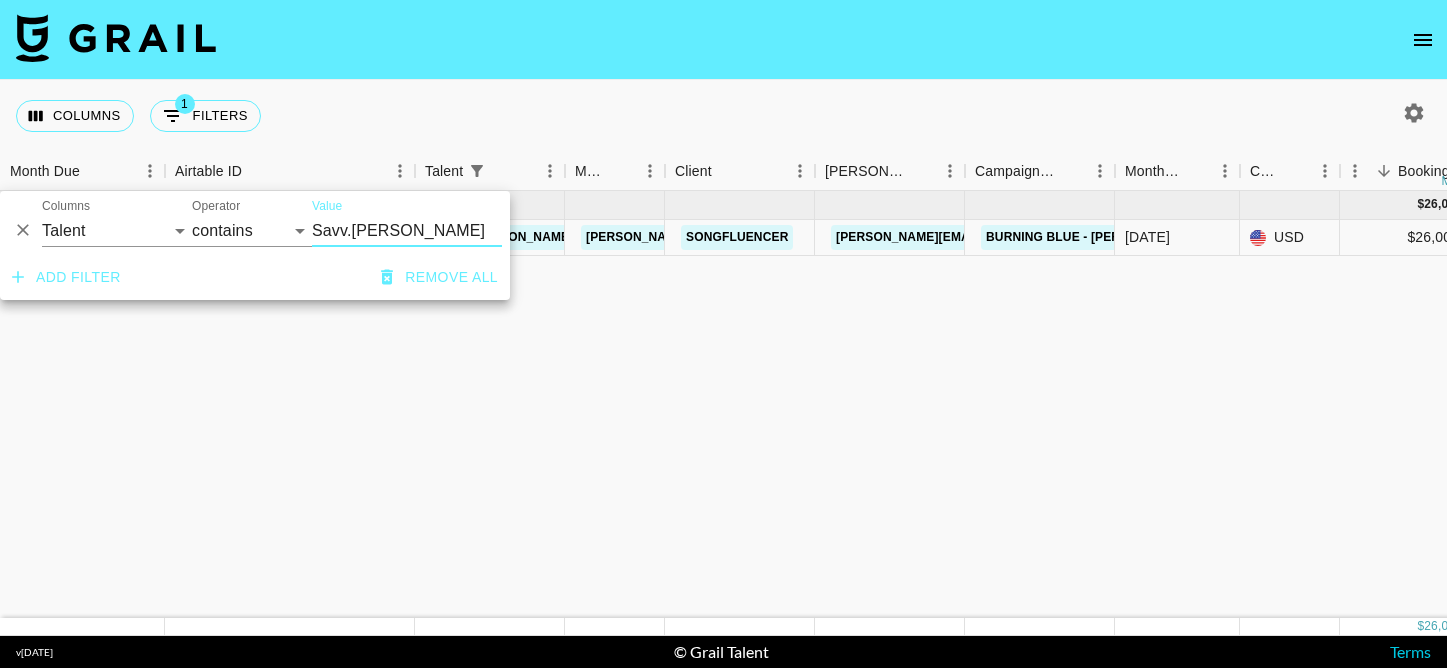 type on "Savv.labrant" 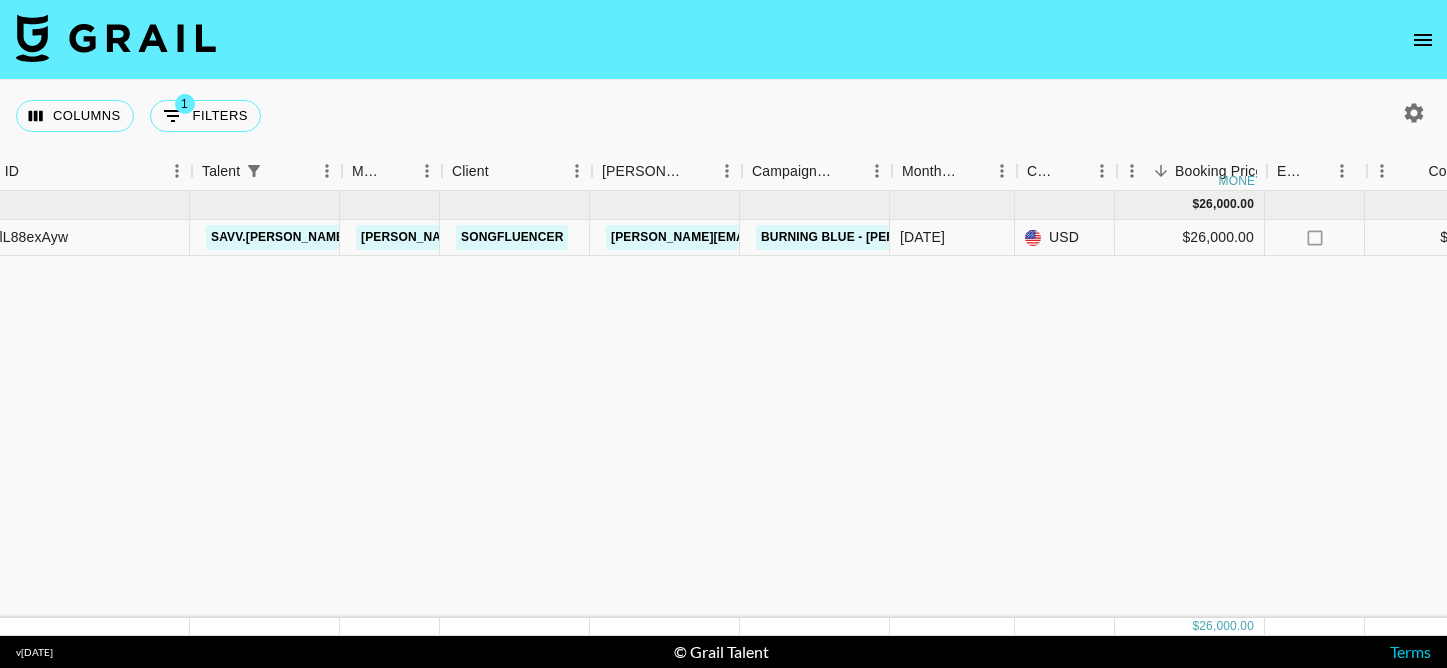 scroll, scrollTop: 0, scrollLeft: 223, axis: horizontal 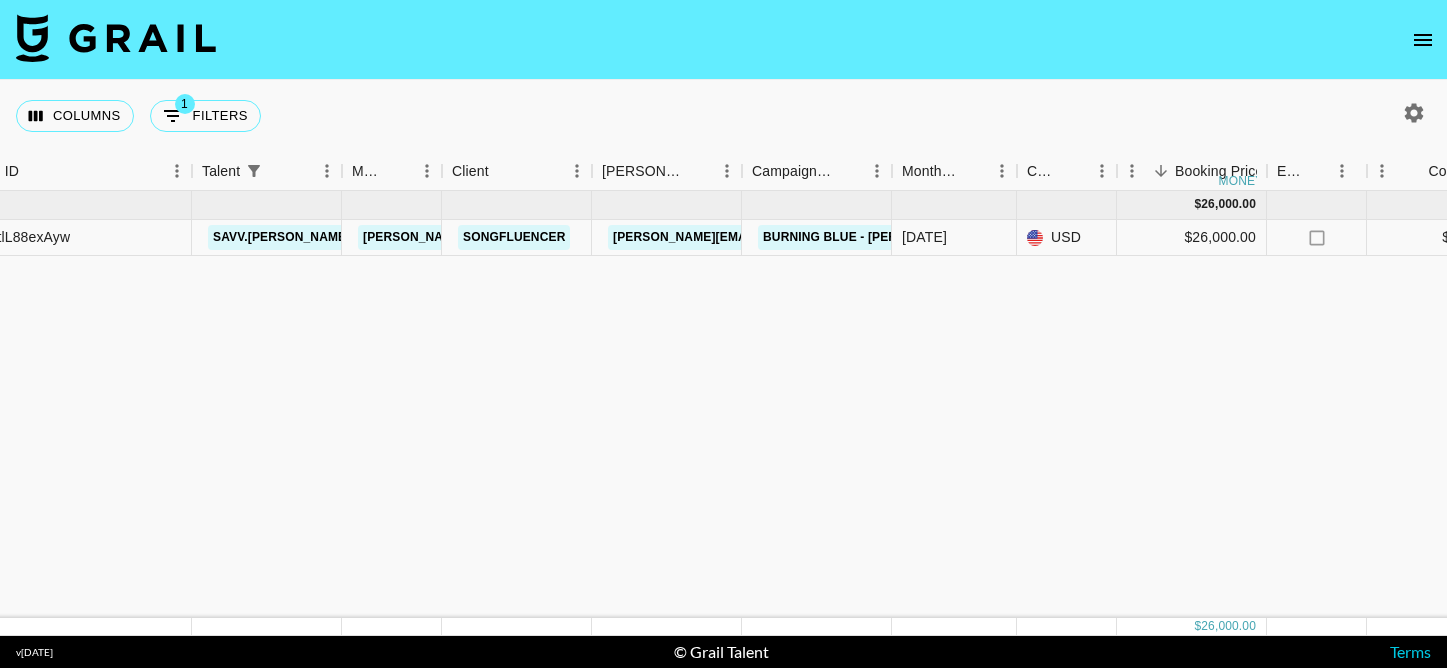 type 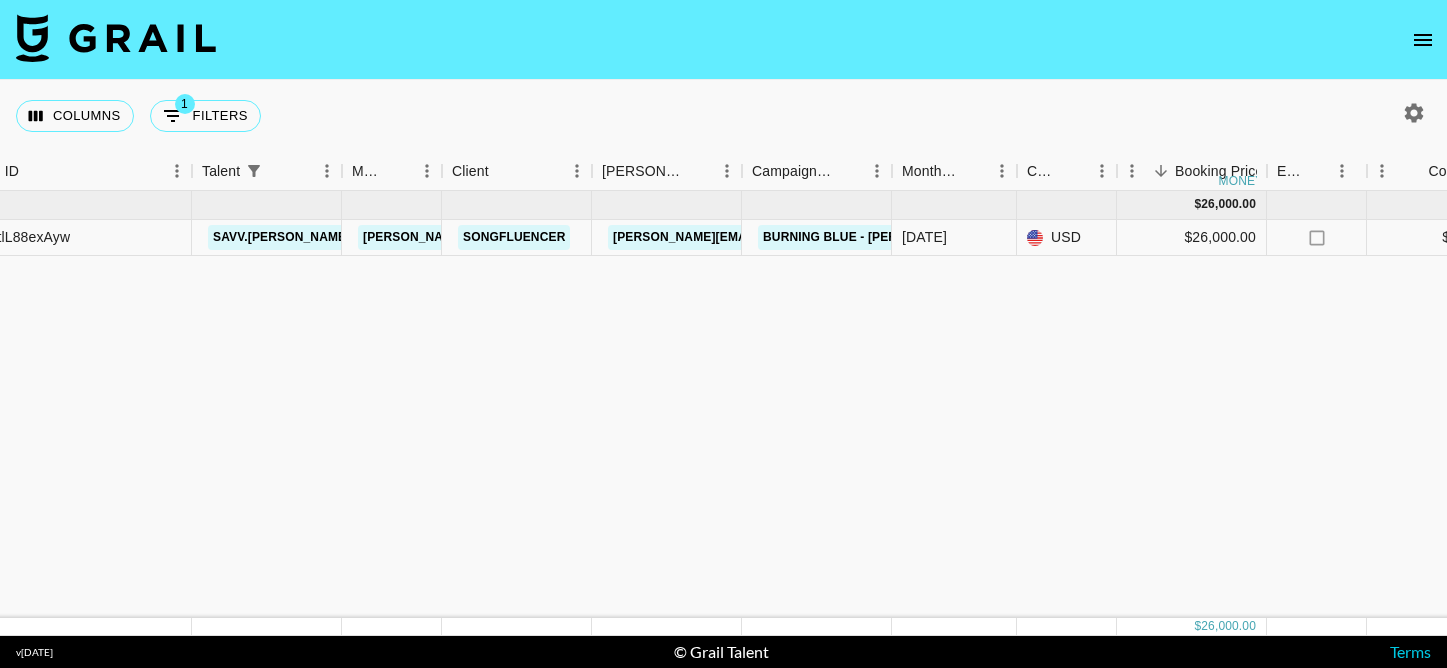 click 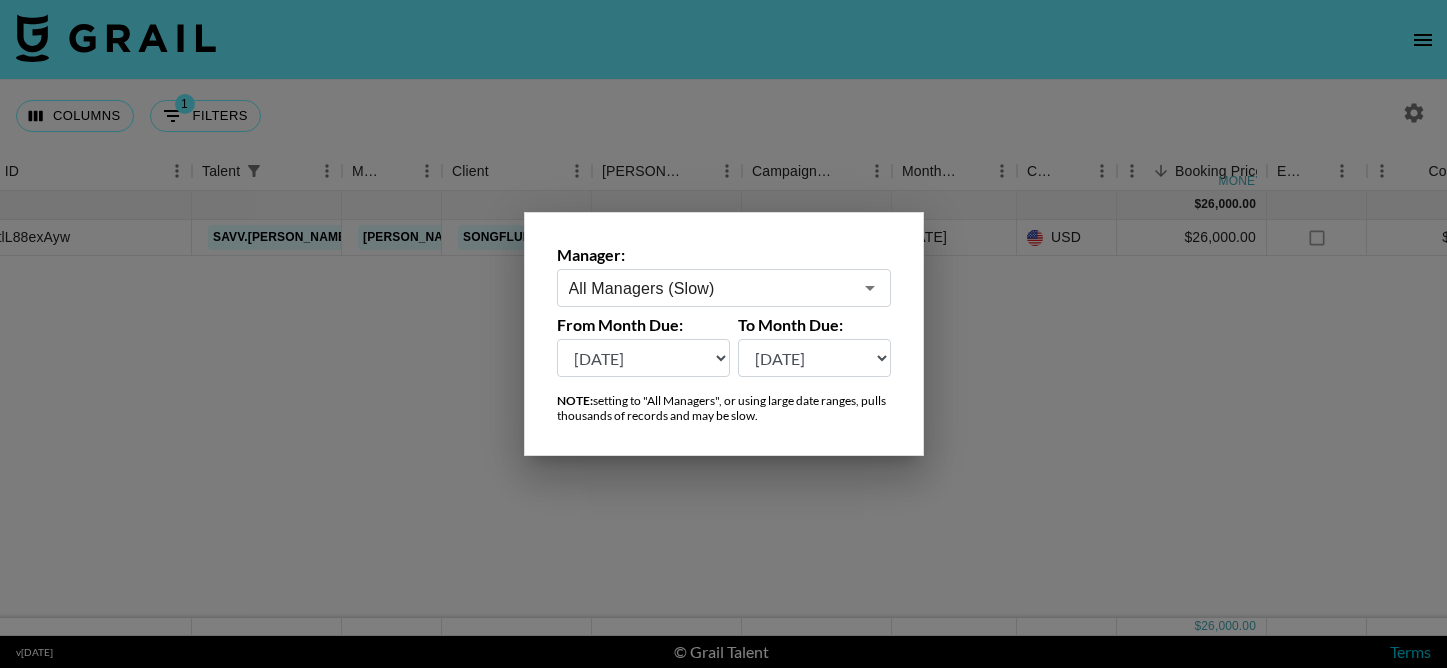 click on "Jul '26 Jun '26 May '26 Apr '26 Mar '26 Feb '26 Jan '26 Dec '25 Nov '25 Oct '25 Sep '25 Aug '25 Jul '25 Jun '25 May '25 Apr '25 Mar '25 Feb '25 Jan '25 Dec '24 Nov '24 Oct '24 Sep '24 Aug '24 Jul '24" at bounding box center (644, 358) 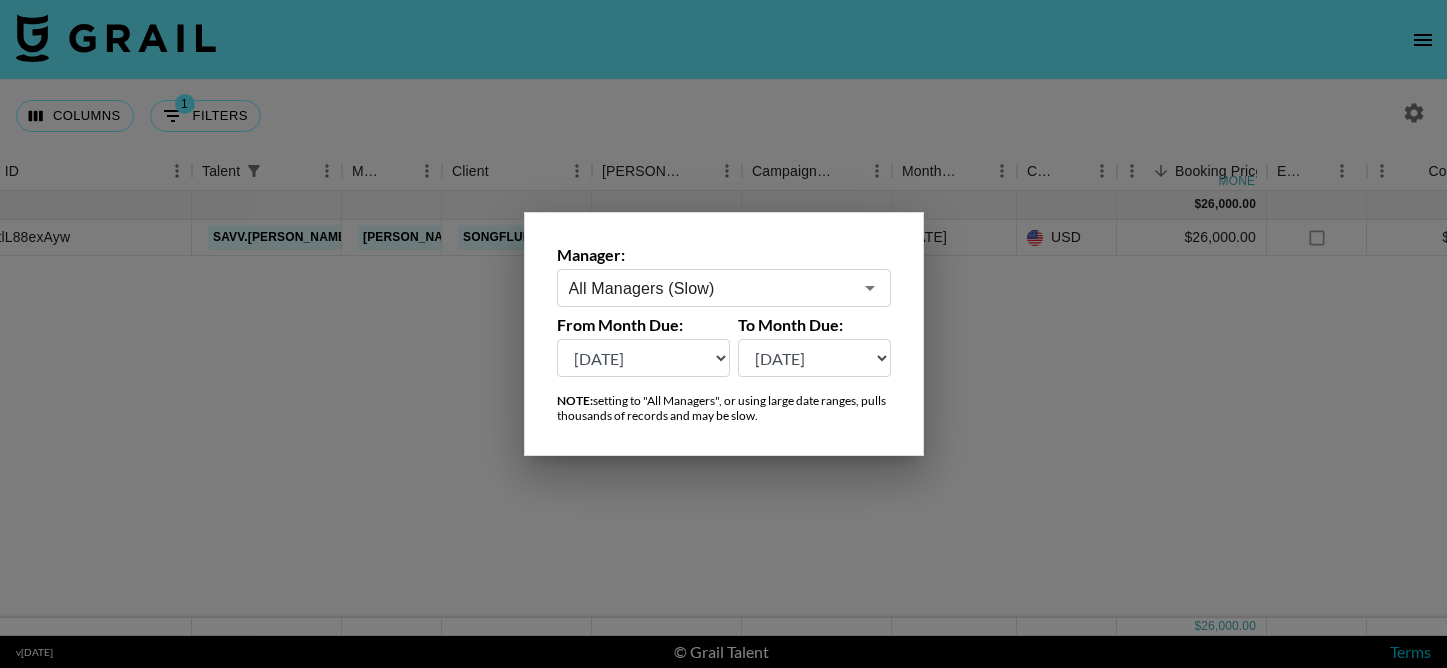 select on "Jul '24" 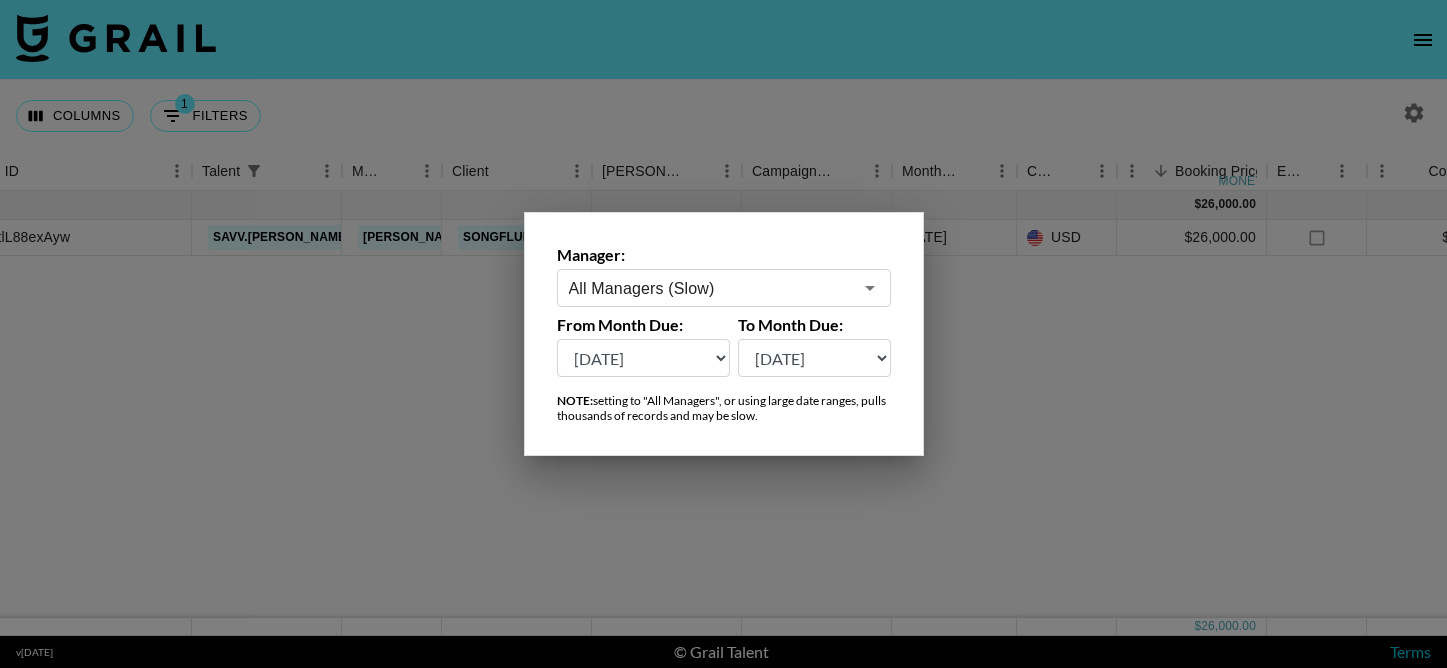 click on "Jul '26 Jun '26 May '26 Apr '26 Mar '26 Feb '26 Jan '26 Dec '25 Nov '25 Oct '25 Sep '25 Aug '25 Jul '25 Jun '25 May '25 Apr '25 Mar '25 Feb '25 Jan '25 Dec '24 Nov '24 Oct '24 Sep '24 Aug '24 Jul '24" at bounding box center [644, 358] 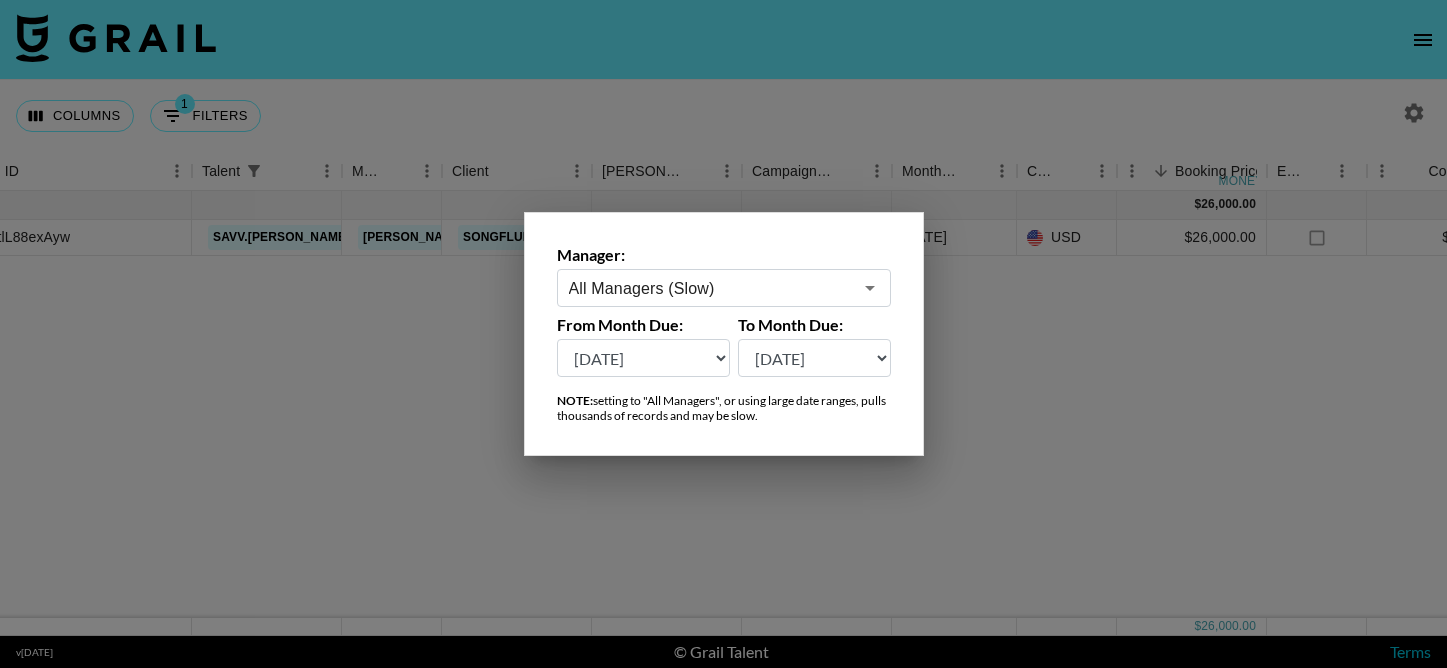 click at bounding box center [723, 334] 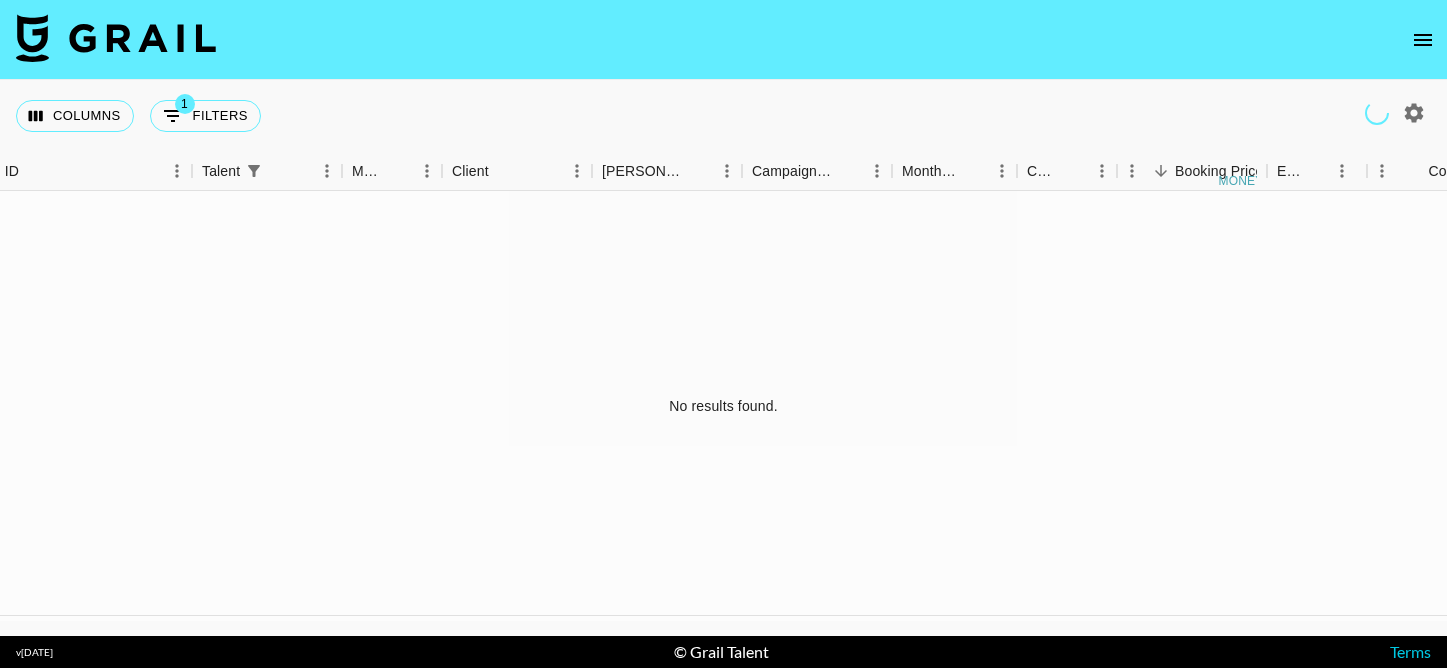 click 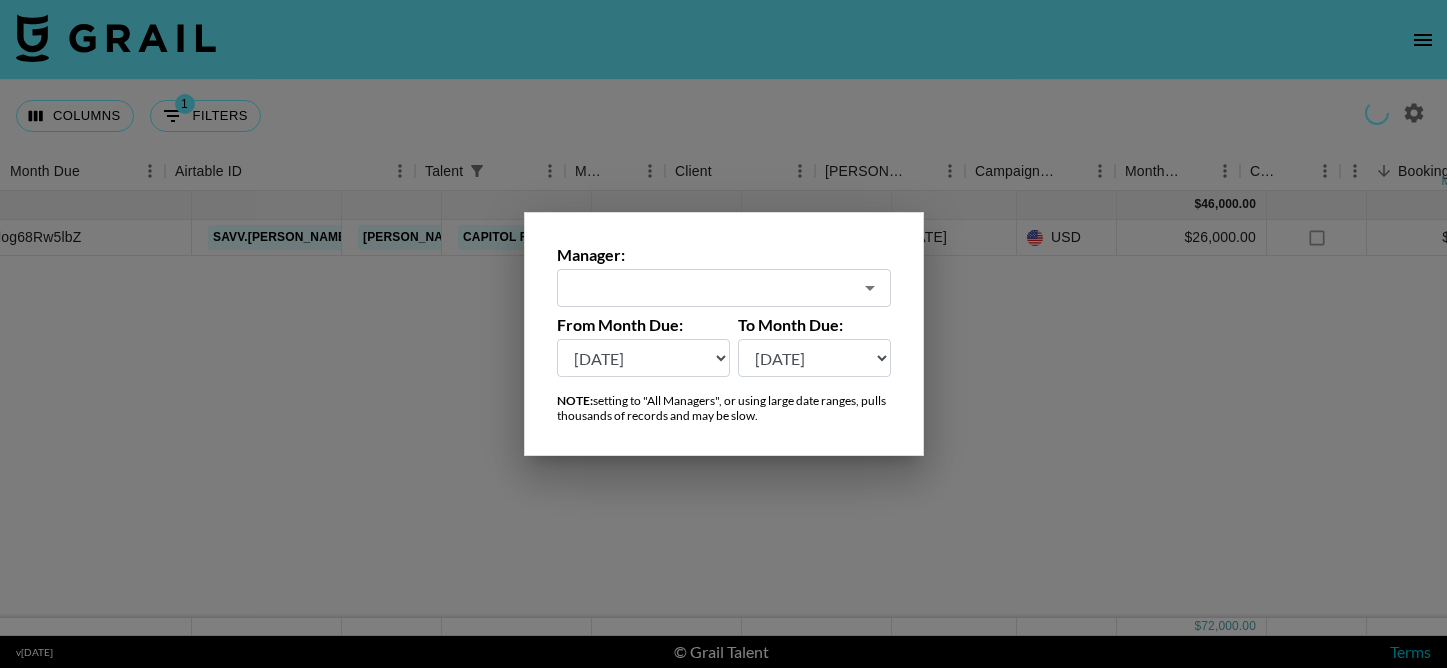 click on "Jul '26 Jun '26 May '26 Apr '26 Mar '26 Feb '26 Jan '26 Dec '25 Nov '25 Oct '25 Sep '25 Aug '25 Jul '25 Jun '25 May '25 Apr '25 Mar '25 Feb '25 Jan '25 Dec '24 Nov '24 Oct '24 Sep '24 Aug '24 Jul '24" at bounding box center (644, 358) 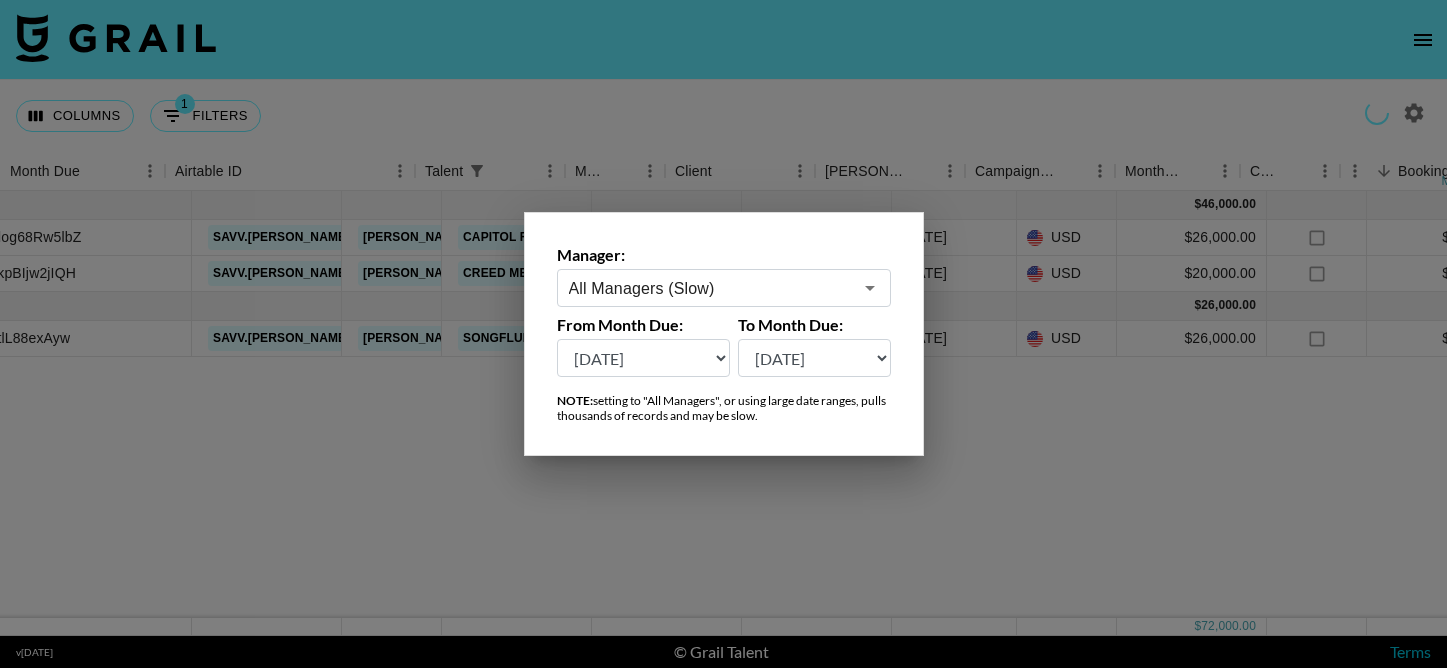 type on "All Managers (Slow)" 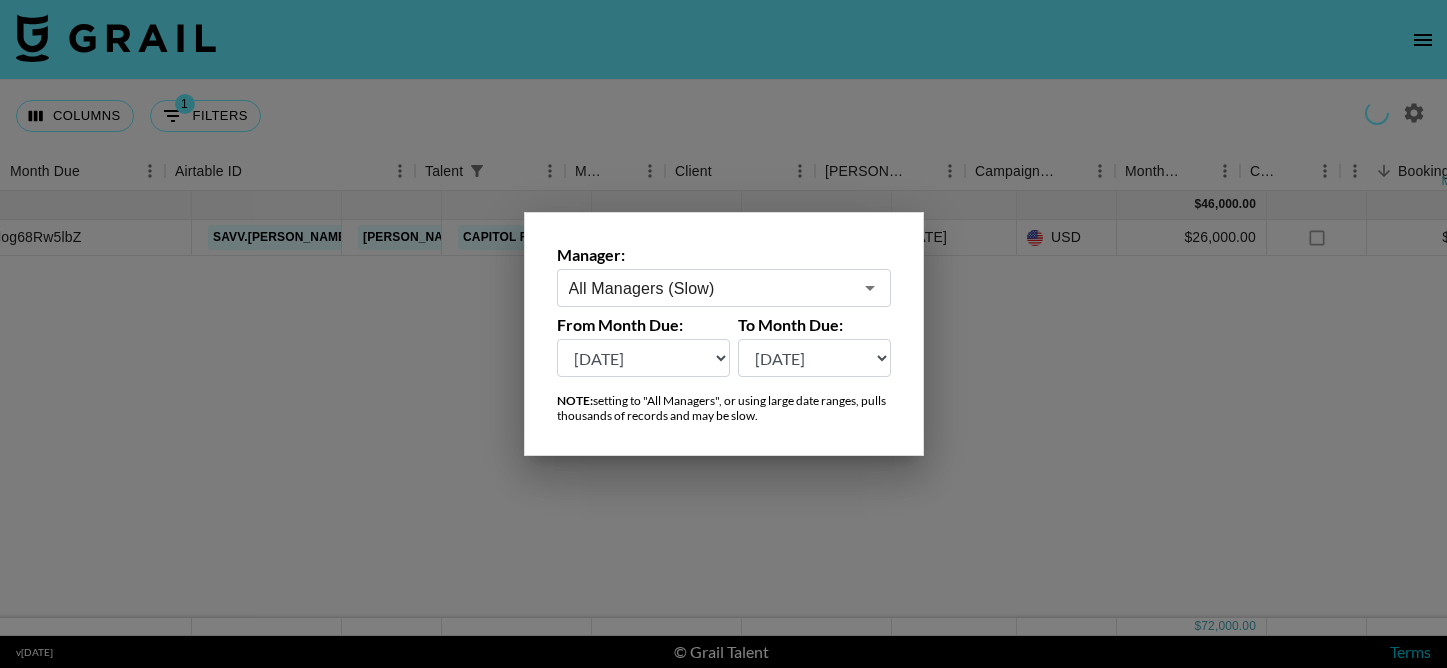 scroll, scrollTop: 0, scrollLeft: 0, axis: both 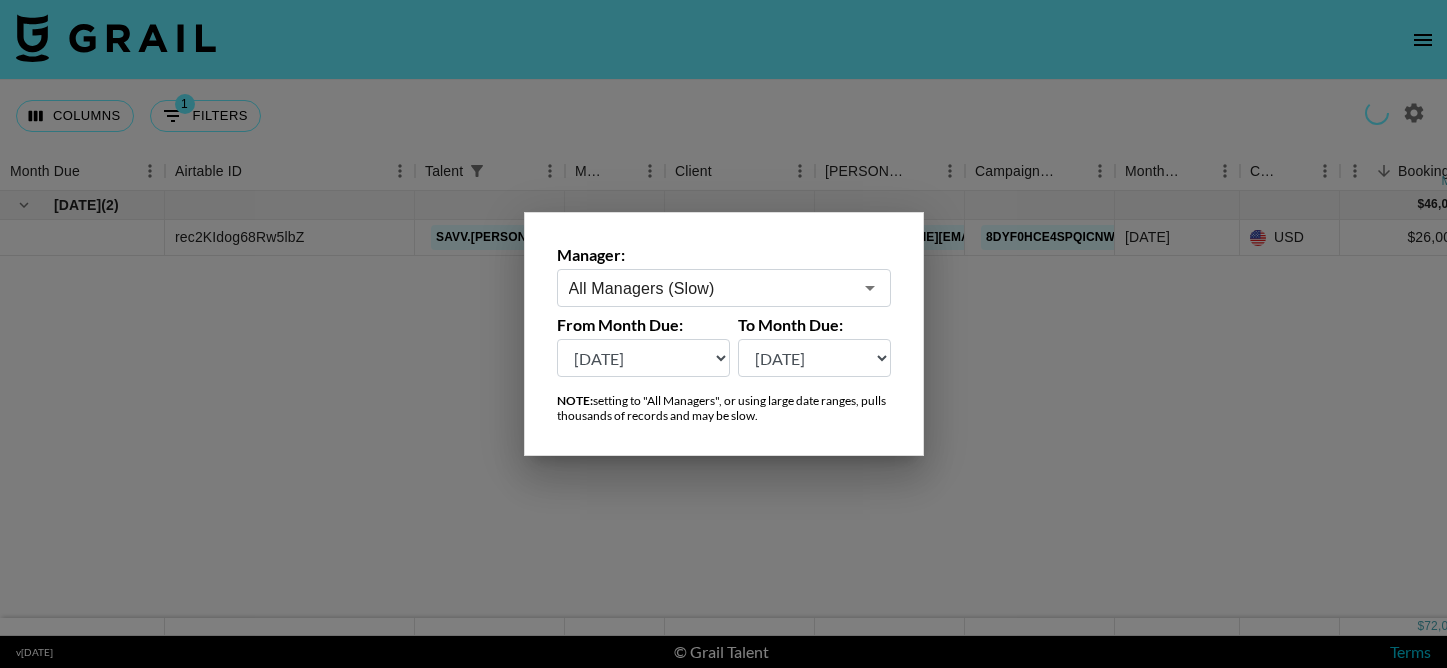 click at bounding box center [723, 334] 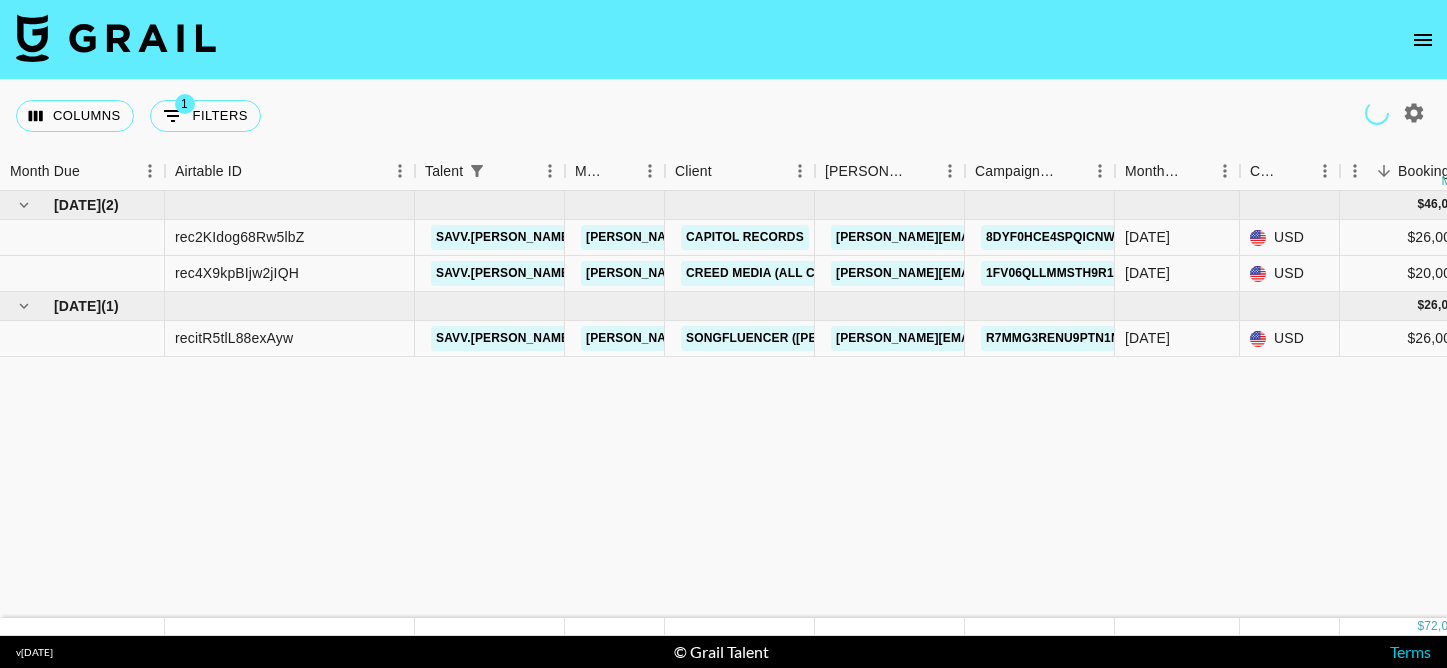 click on "Dec '24  ( 2 ) $ 46,000.00 $ 4,490.75 rec2KIdog68Rw5lbZ savv.labrant pete@grail-talent.com Capitol Records hannah.ferrell@umusic.com 8Dyf0hcE4SPQICNW71kb Dec '24  USD $26,000.00 no $2,538.25 approved https://www.tiktok.com/@savv.labrant/video/7448010635499244846?lang=en yes 1/8/2025 https://in.xero.com/8eEyUgjq02QuxD7KKCLWQJhVwUmKxGLgMuswdZ2D rec4X9kpBIjw2jIQH savv.labrant pete@grail-talent.com Creed Media (All Campaigns) Camilo@creedmedia.com 1Fv06qlLMmsth9r1wOzk Dec '24  USD $20,000.00 no $1,952.50 declined no Jul '25  ( 1 ) $ 26,000.00 $ 2,538.25 recitR5tlL88exAyw savv.labrant pete@grail-talent.com Songfluencer (Genni) amanda@songfluencer.com R7mMG3renU9Ptn1NCCeK Jul '25  USD $26,000.00 no $2,538.25 declined no" at bounding box center [1660, 404] 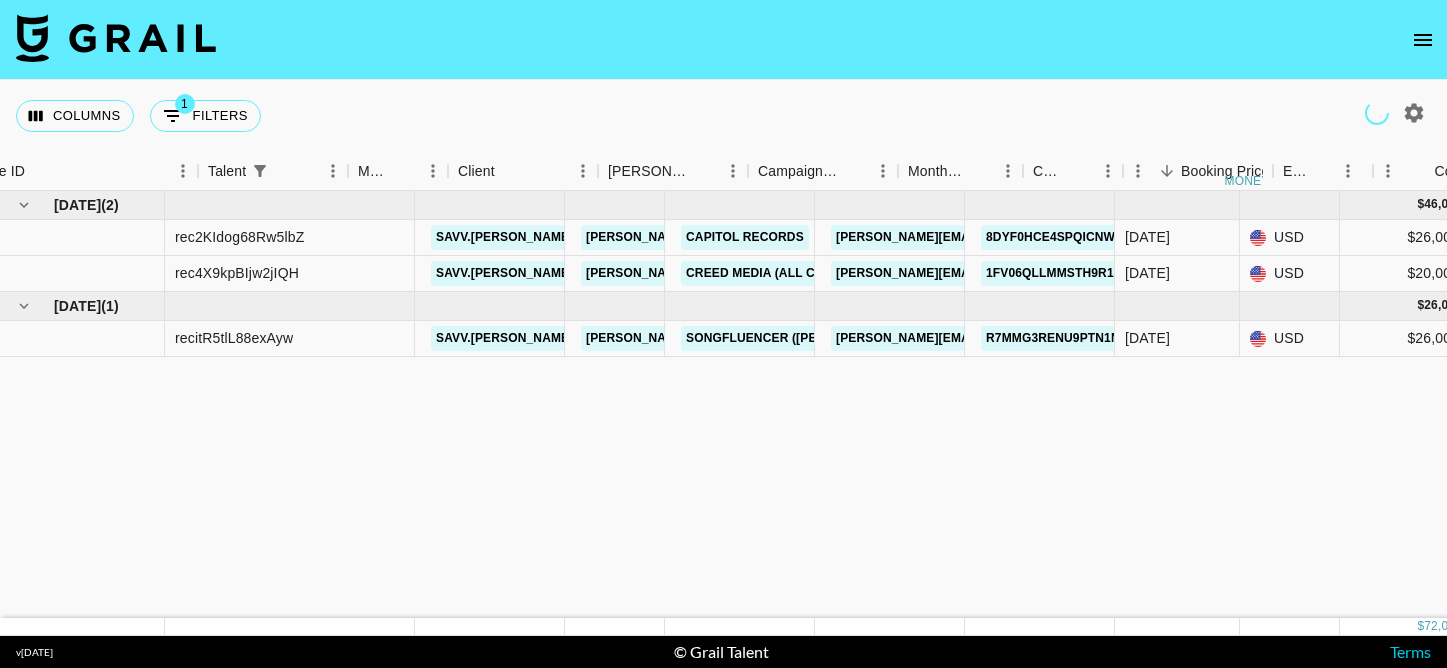 scroll, scrollTop: 0, scrollLeft: 217, axis: horizontal 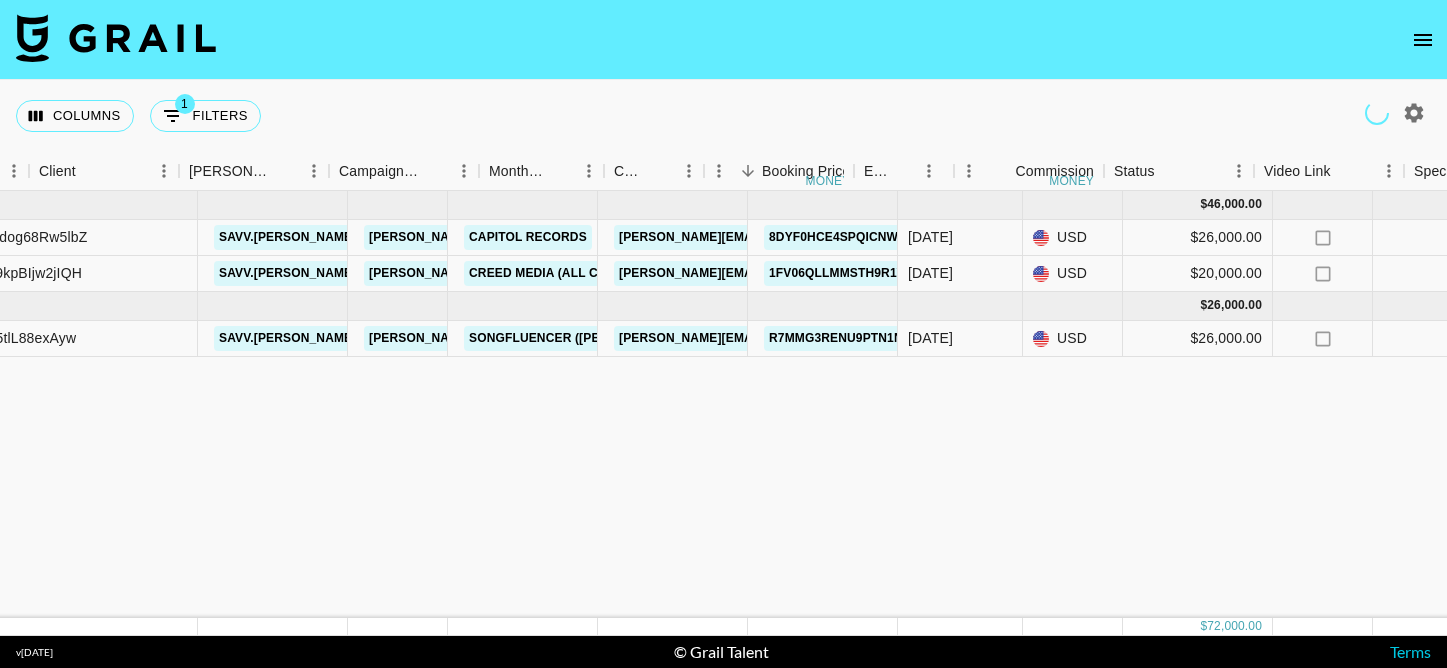 click on "https://www.tiktok.com/@savv.labrant/video/7448010635499244846?lang=en" at bounding box center [1747, 237] 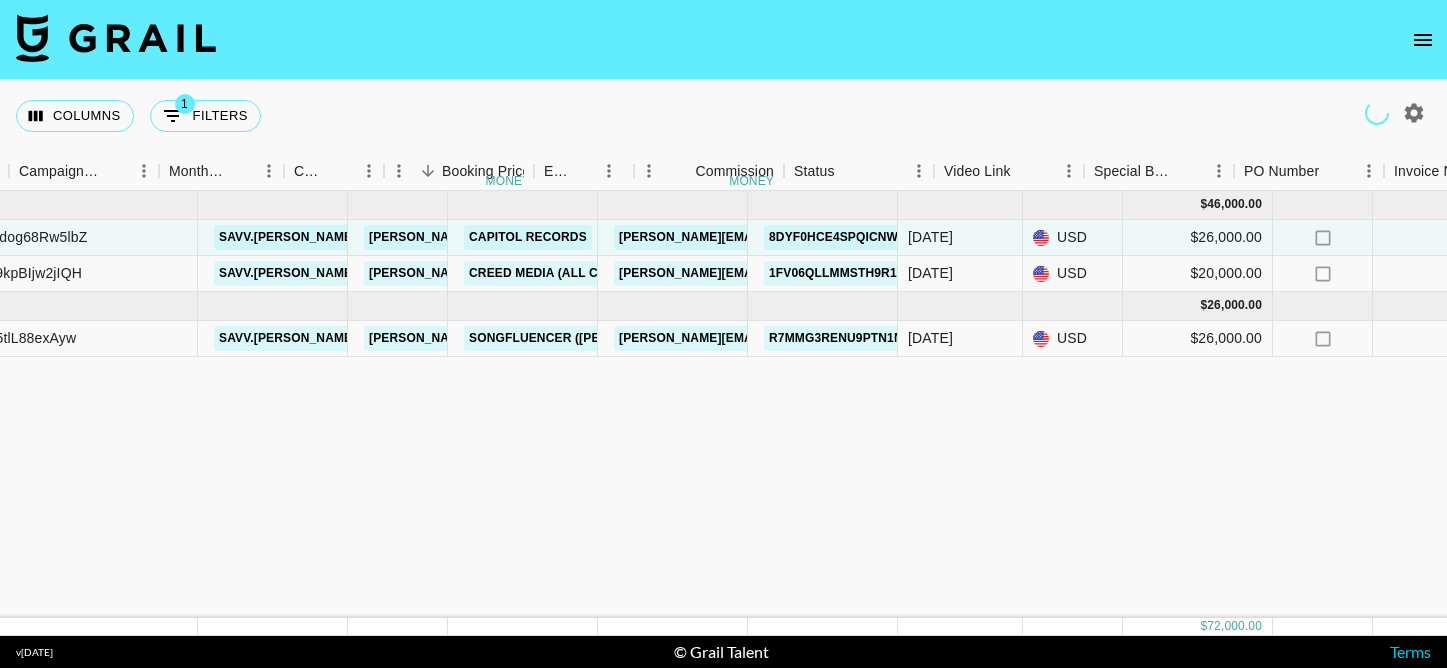 scroll, scrollTop: 0, scrollLeft: 956, axis: horizontal 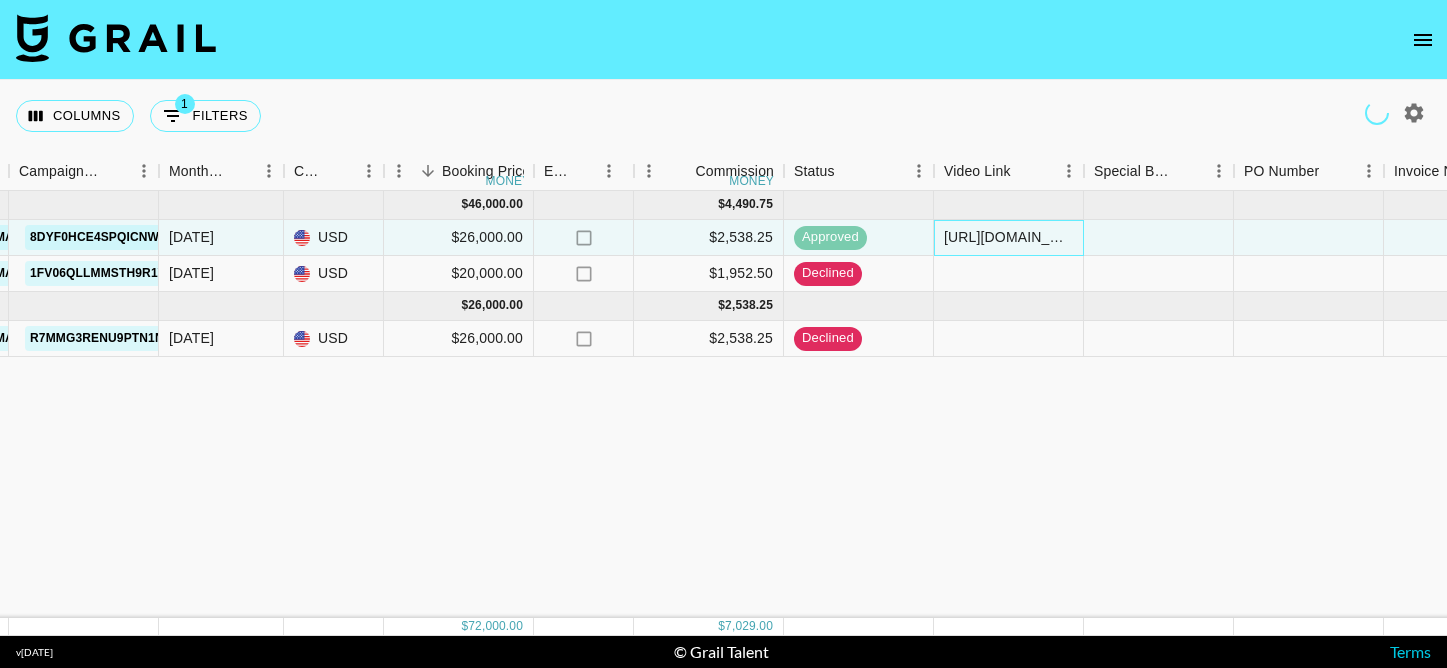click on "https://www.tiktok.com/@savv.labrant/video/7448010635499244846?lang=en" at bounding box center (1008, 237) 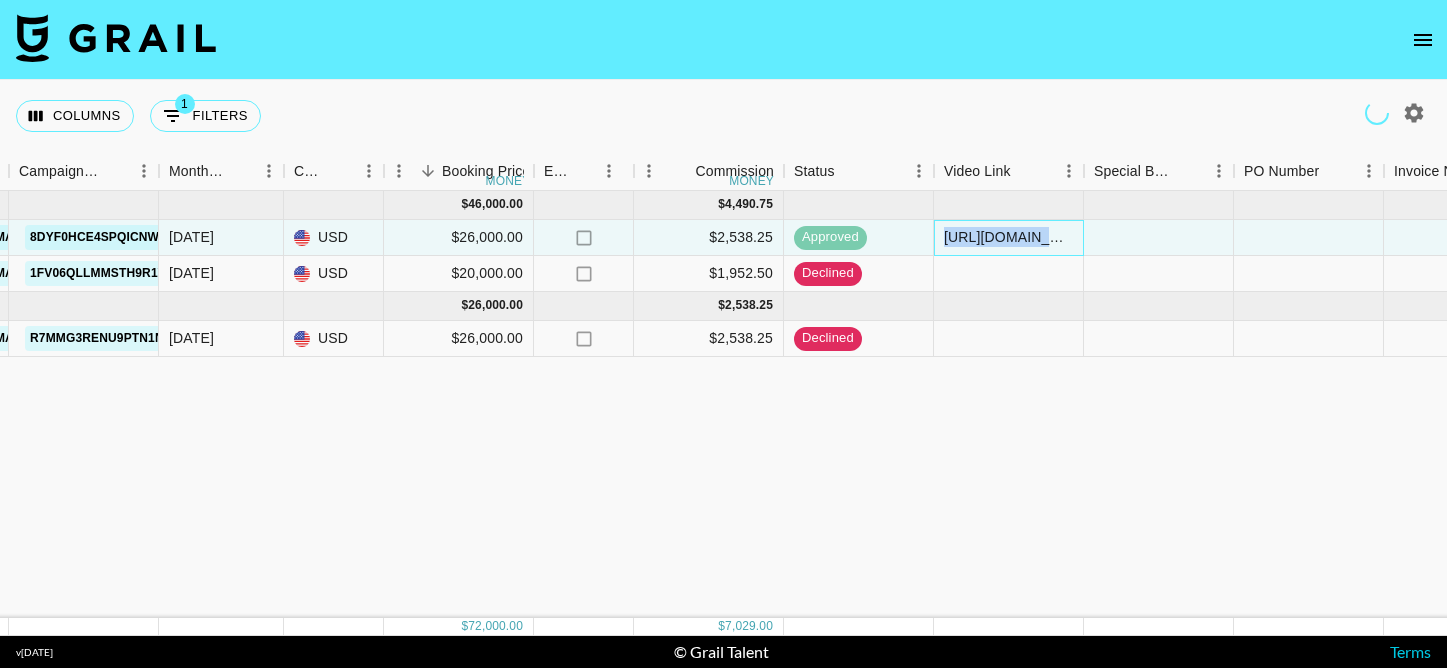 copy on "https://www.tiktok.com/@savv.labrant/video/7448010635499244846?lang=en" 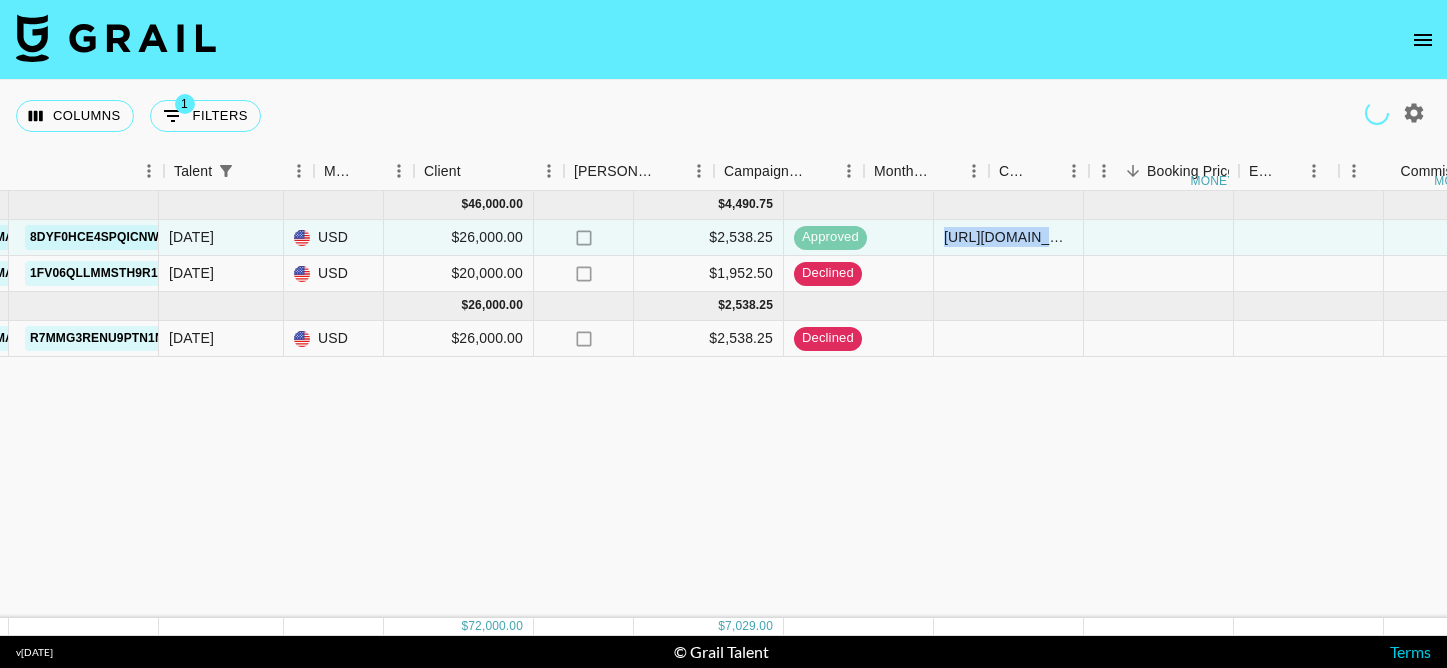 click on "pete@grail-talent.com" at bounding box center (-212, 237) 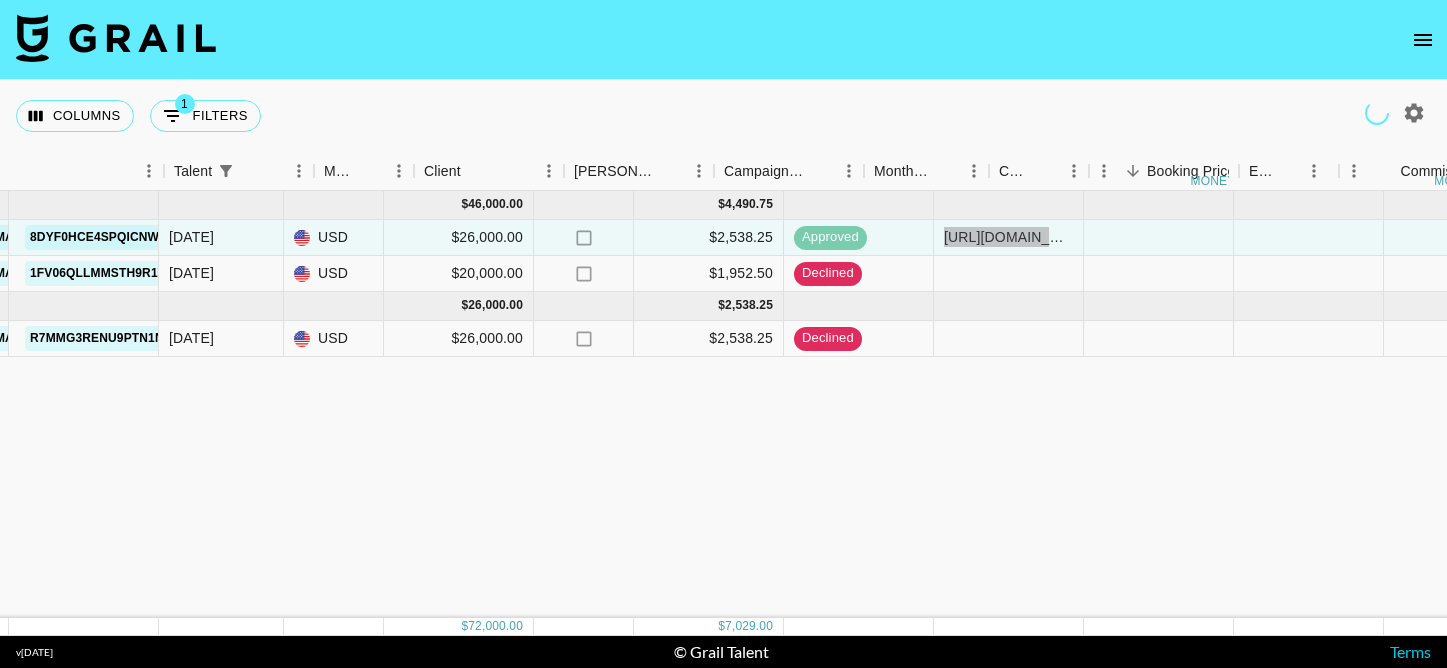 scroll, scrollTop: 0, scrollLeft: 251, axis: horizontal 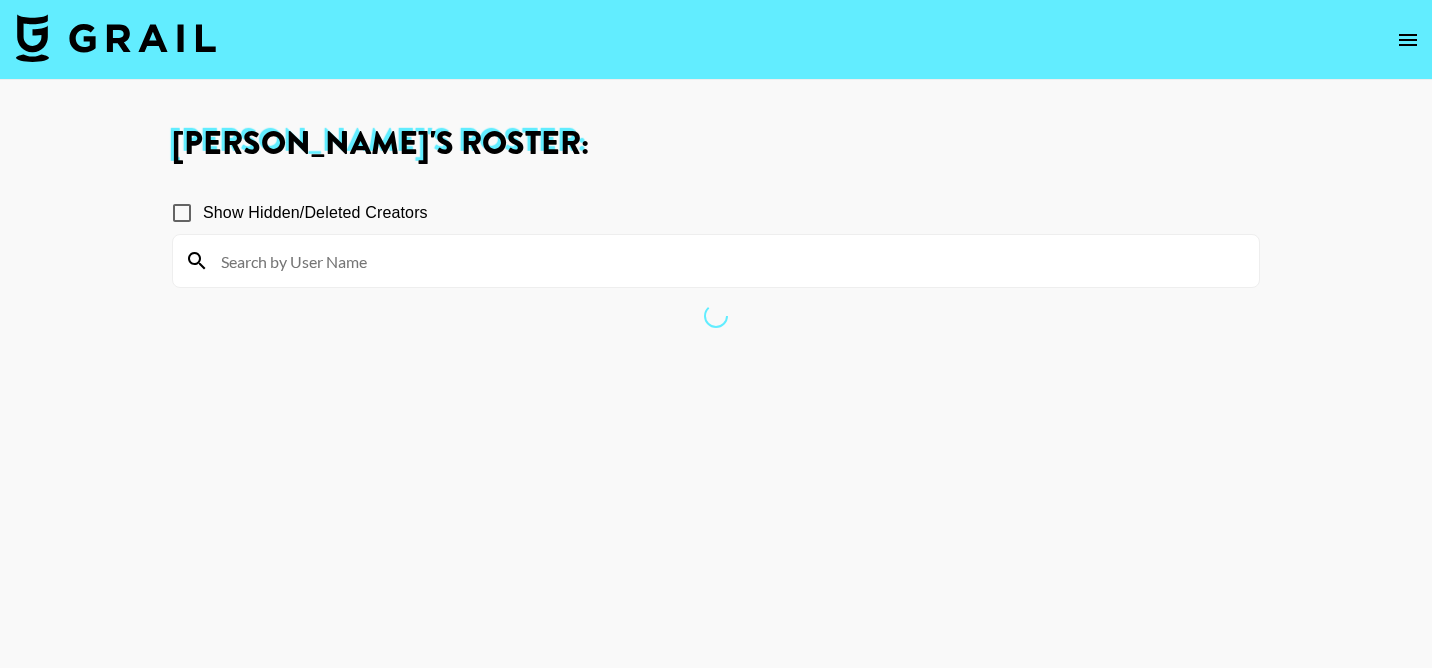 click at bounding box center (728, 261) 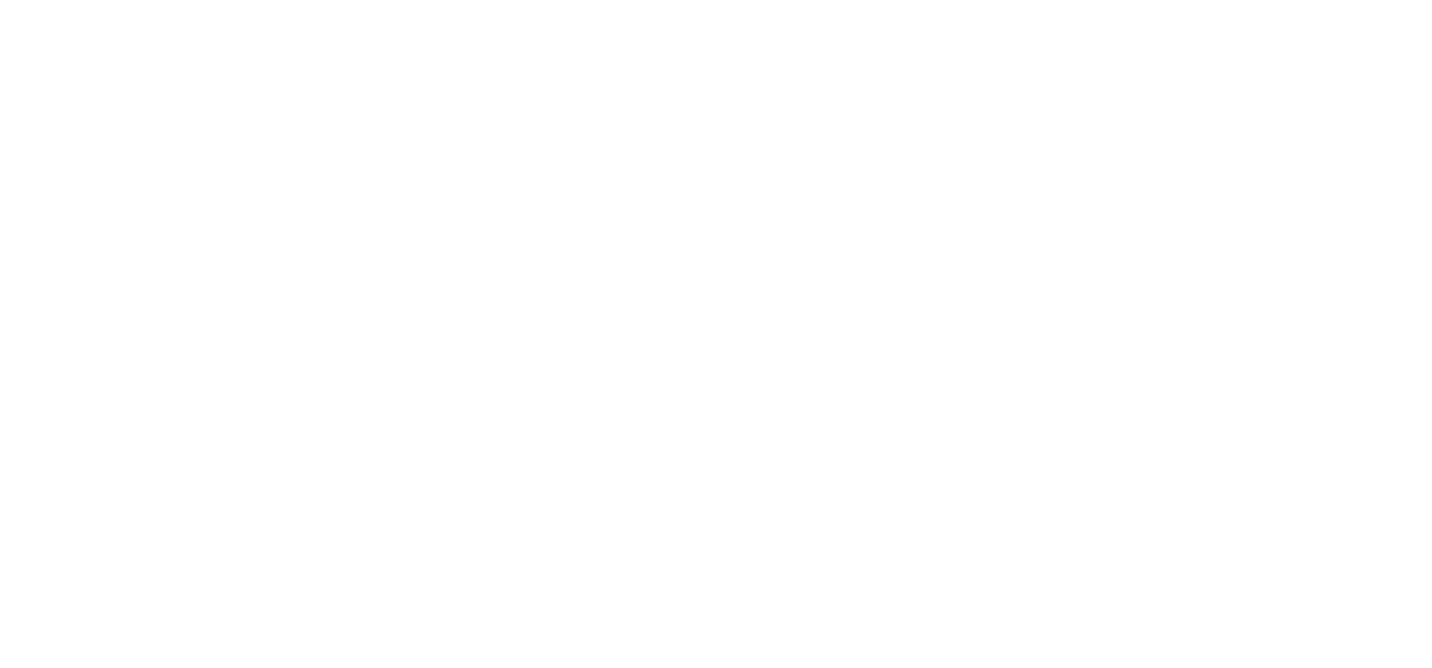 scroll, scrollTop: 0, scrollLeft: 0, axis: both 